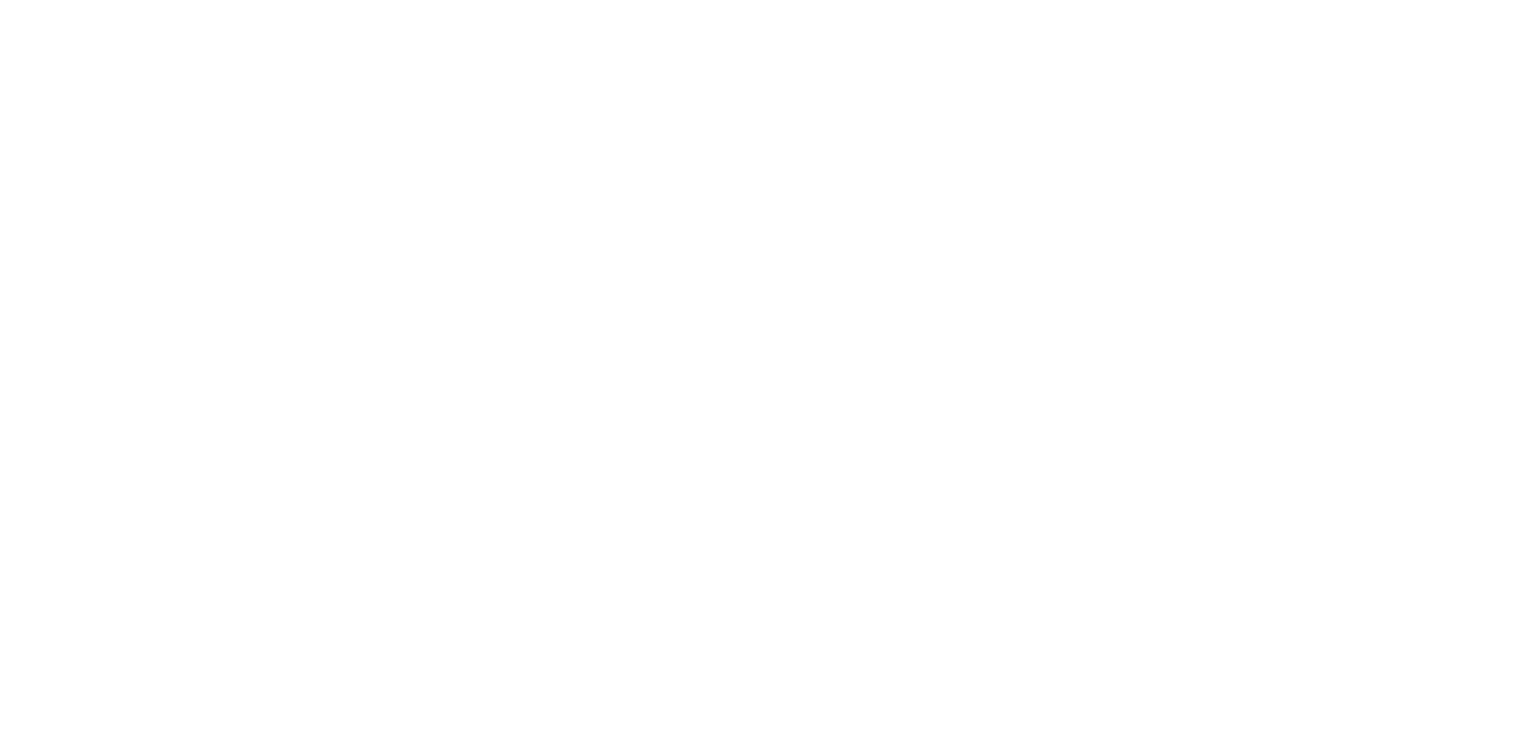 scroll, scrollTop: 0, scrollLeft: 0, axis: both 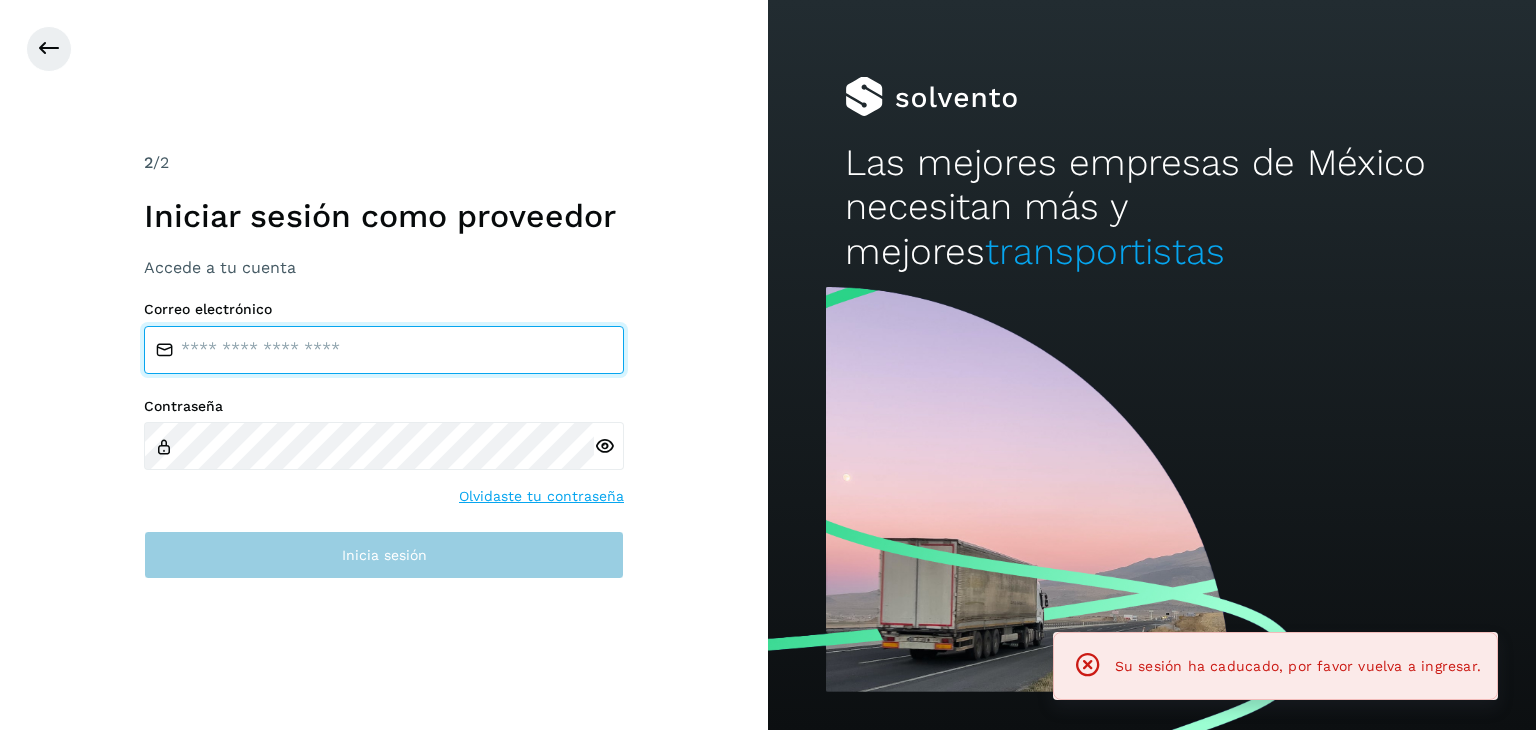 type on "**********" 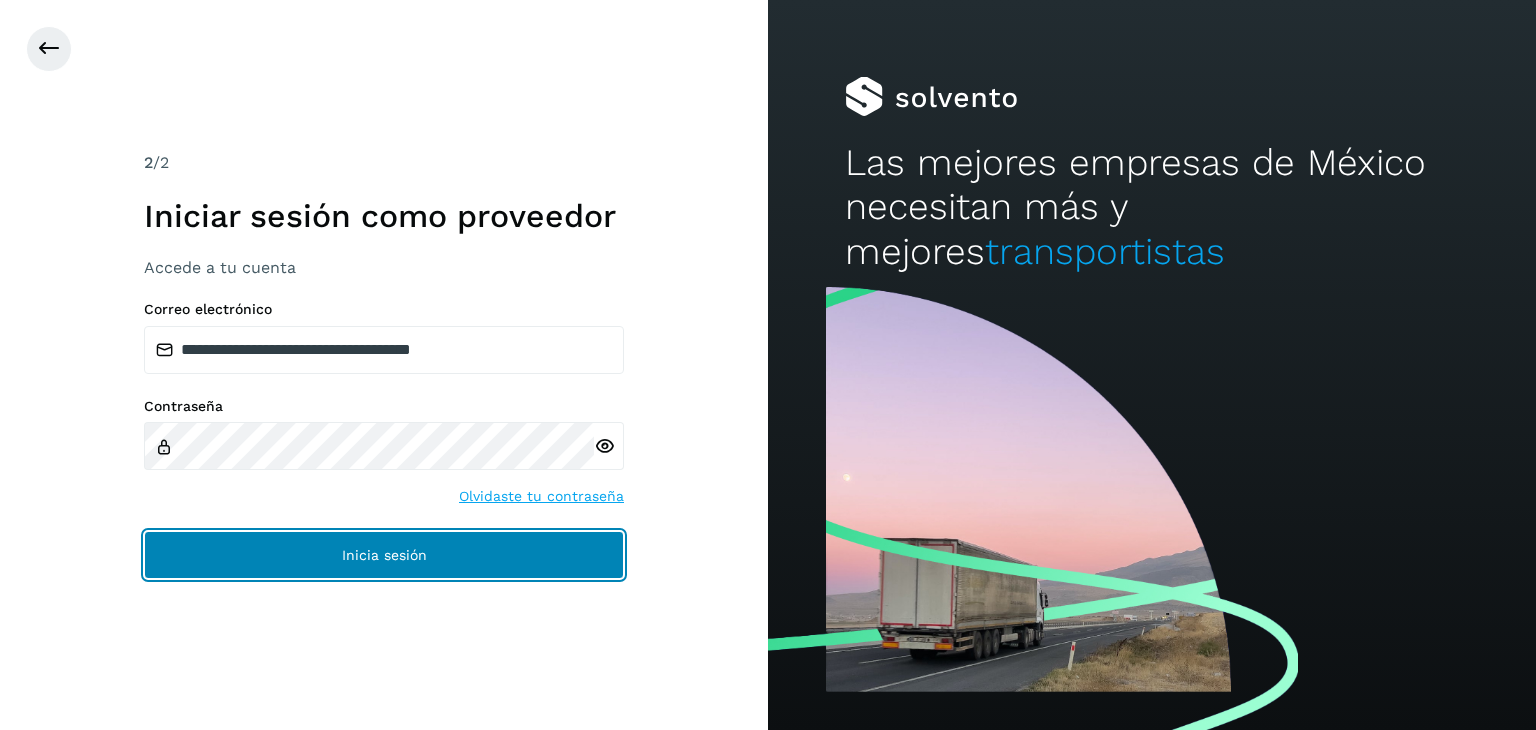 click on "Inicia sesión" at bounding box center (384, 555) 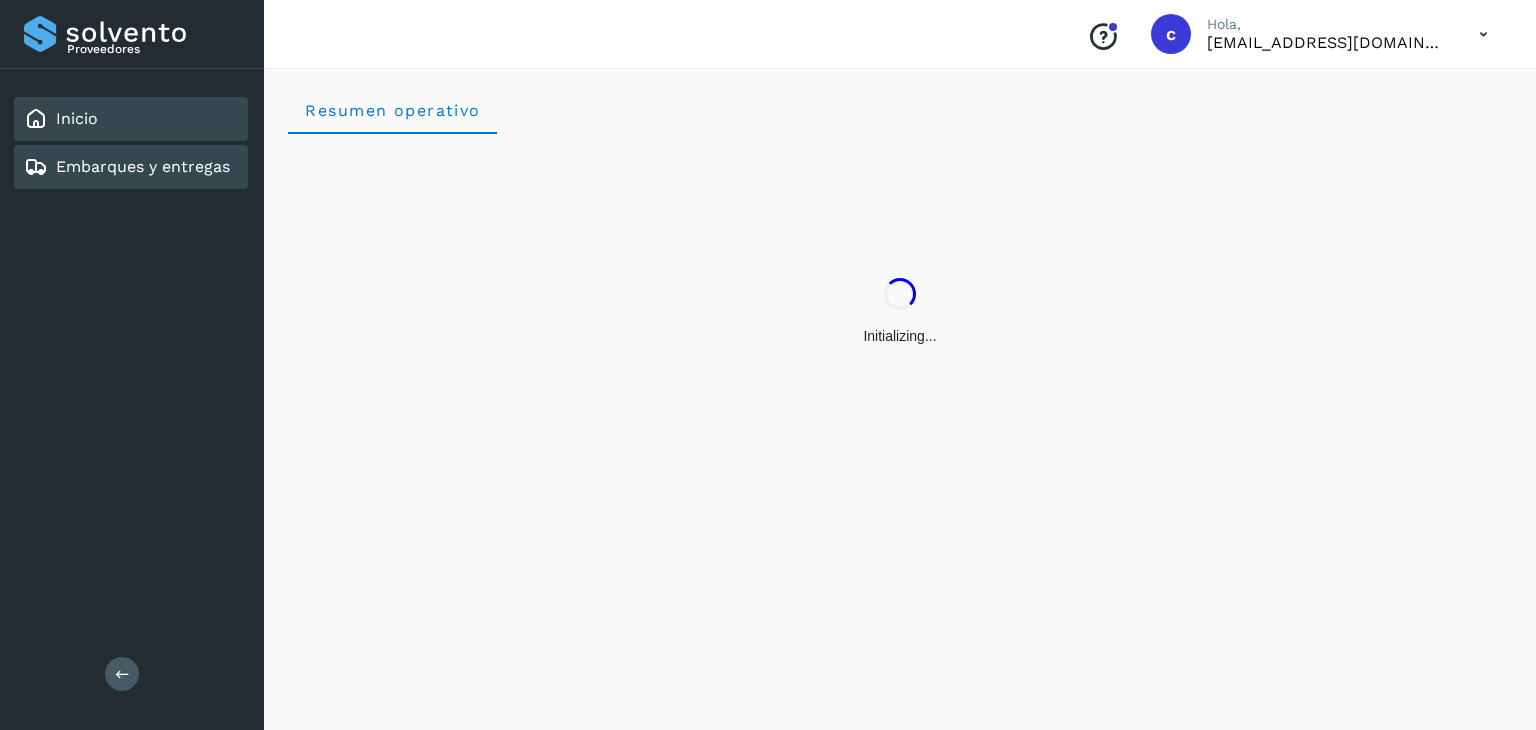 click on "Embarques y entregas" at bounding box center [143, 166] 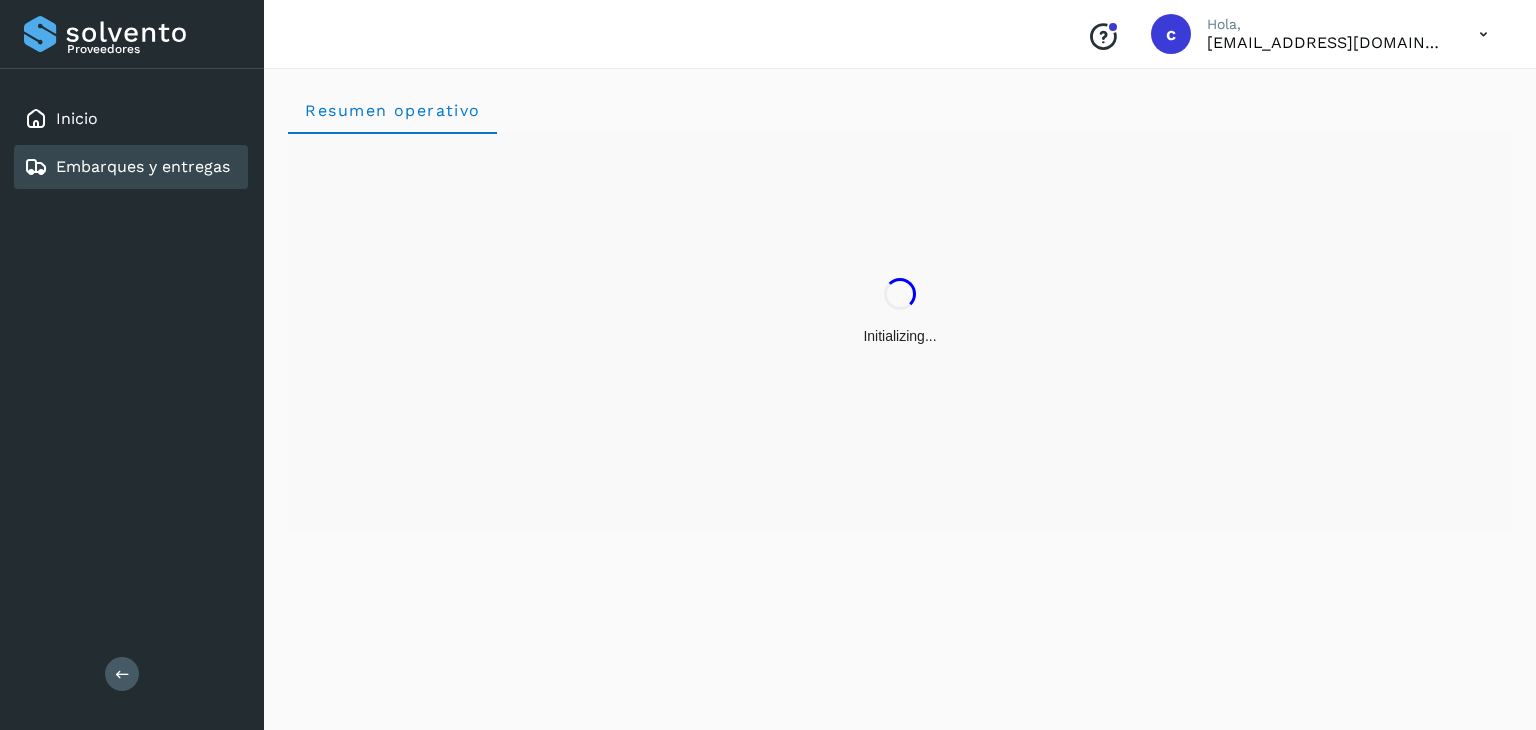 click on "Embarques y entregas" at bounding box center (143, 166) 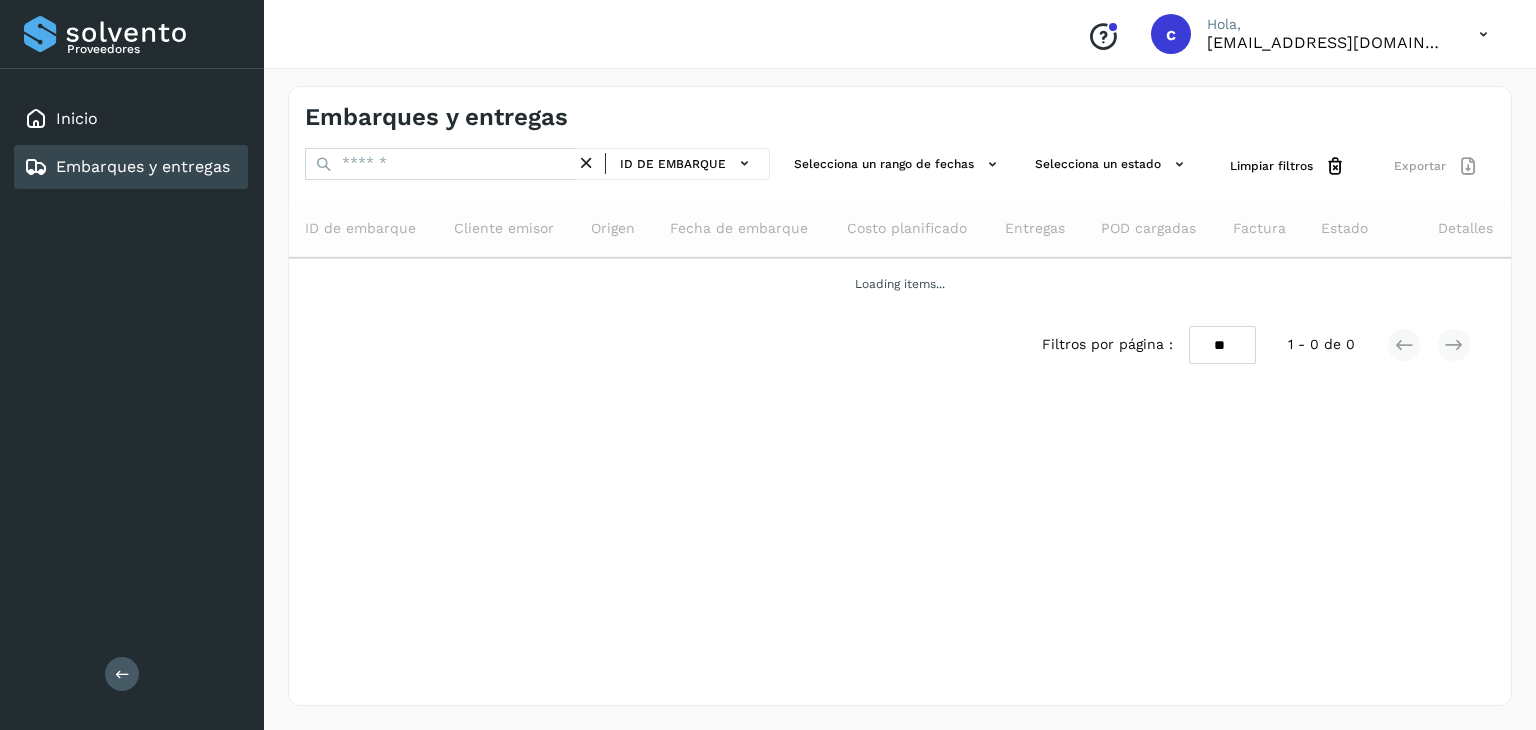 click on "Embarques y entregas" at bounding box center (143, 166) 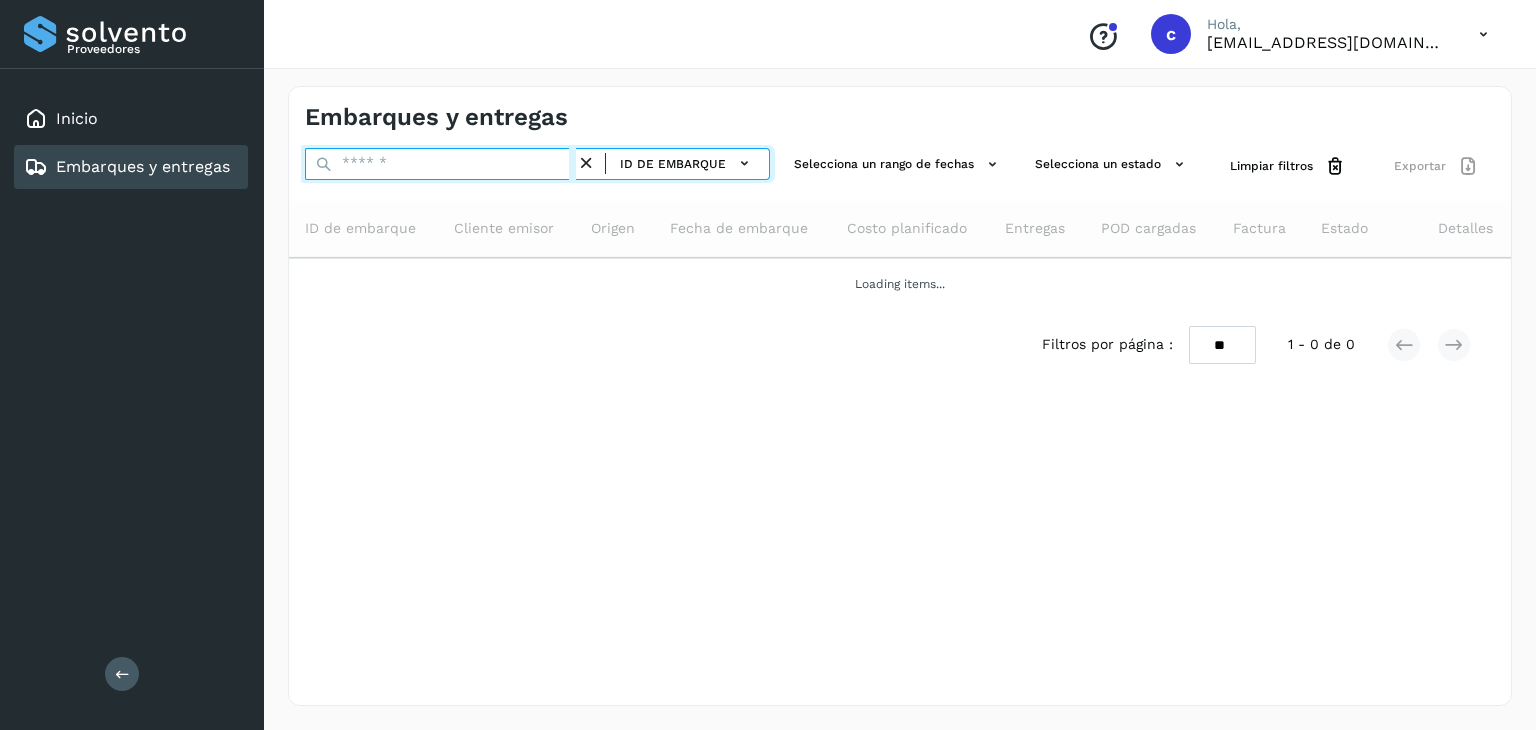click at bounding box center (440, 164) 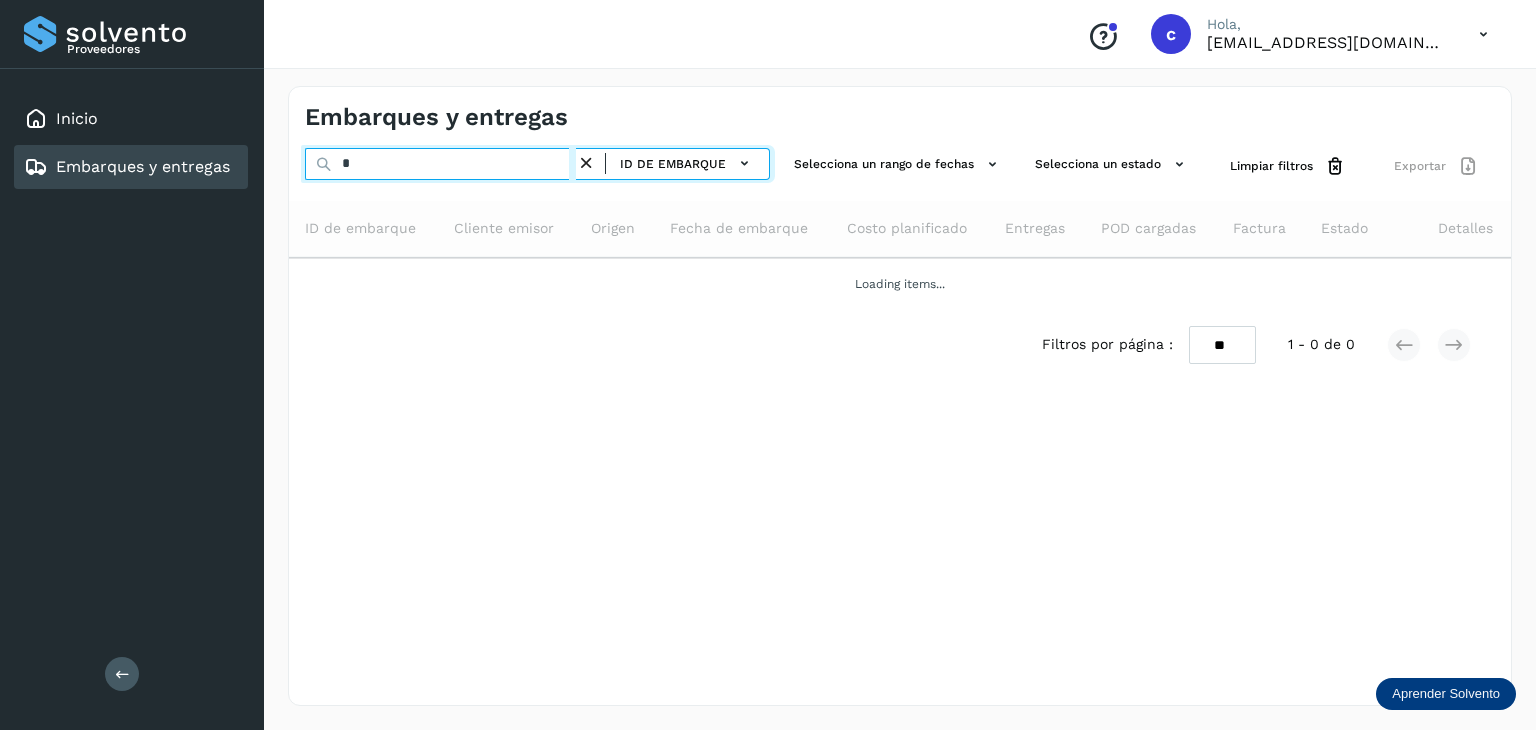 type on "*" 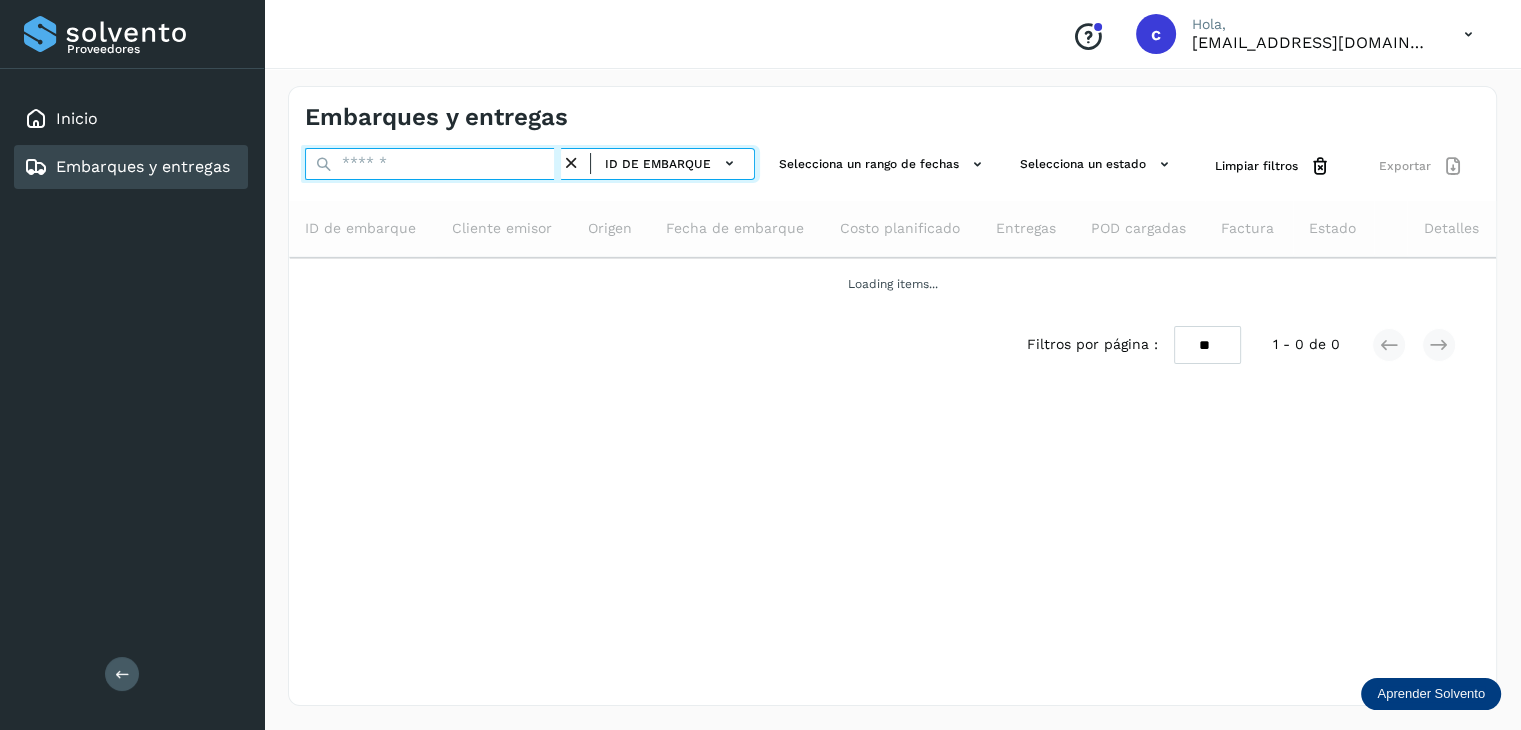 paste on "********" 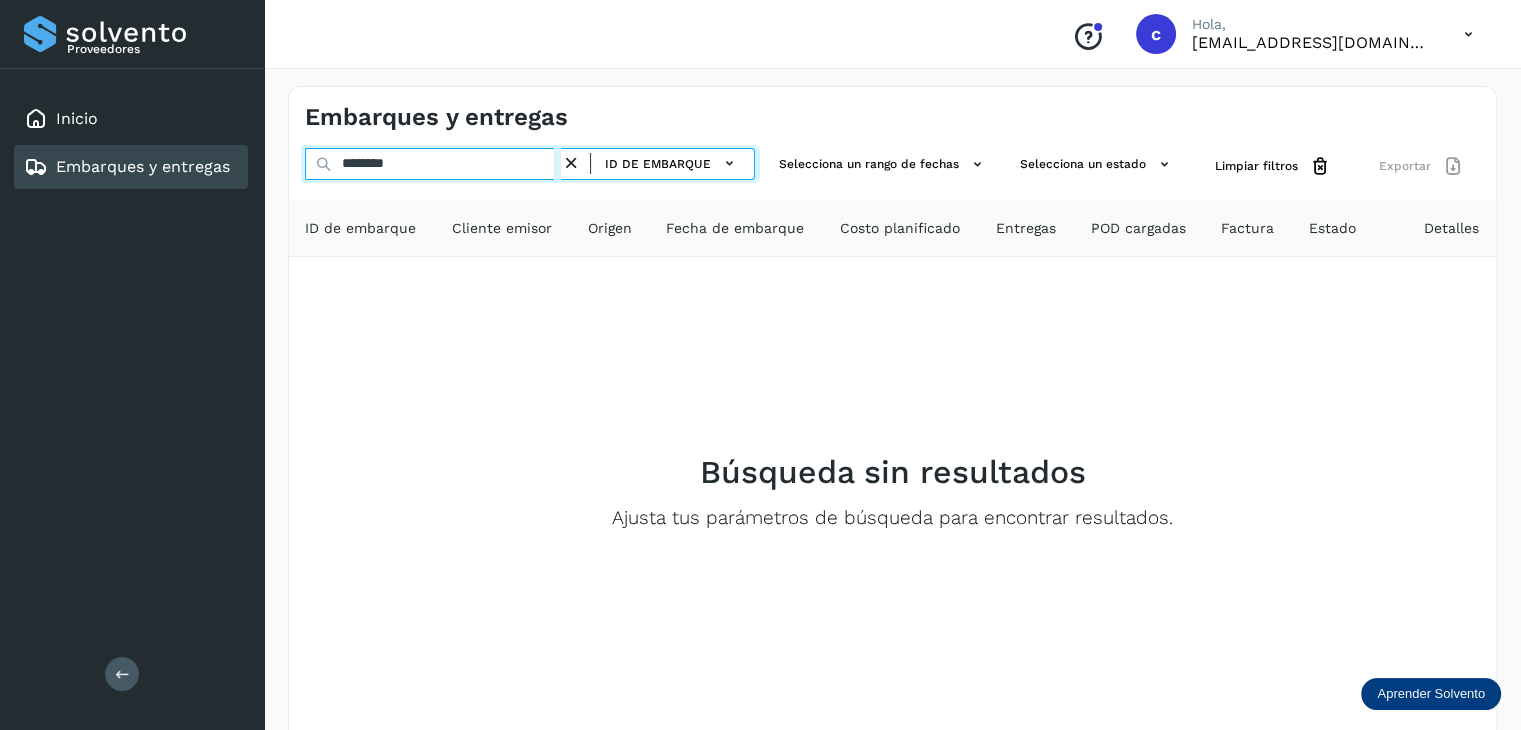 type on "********" 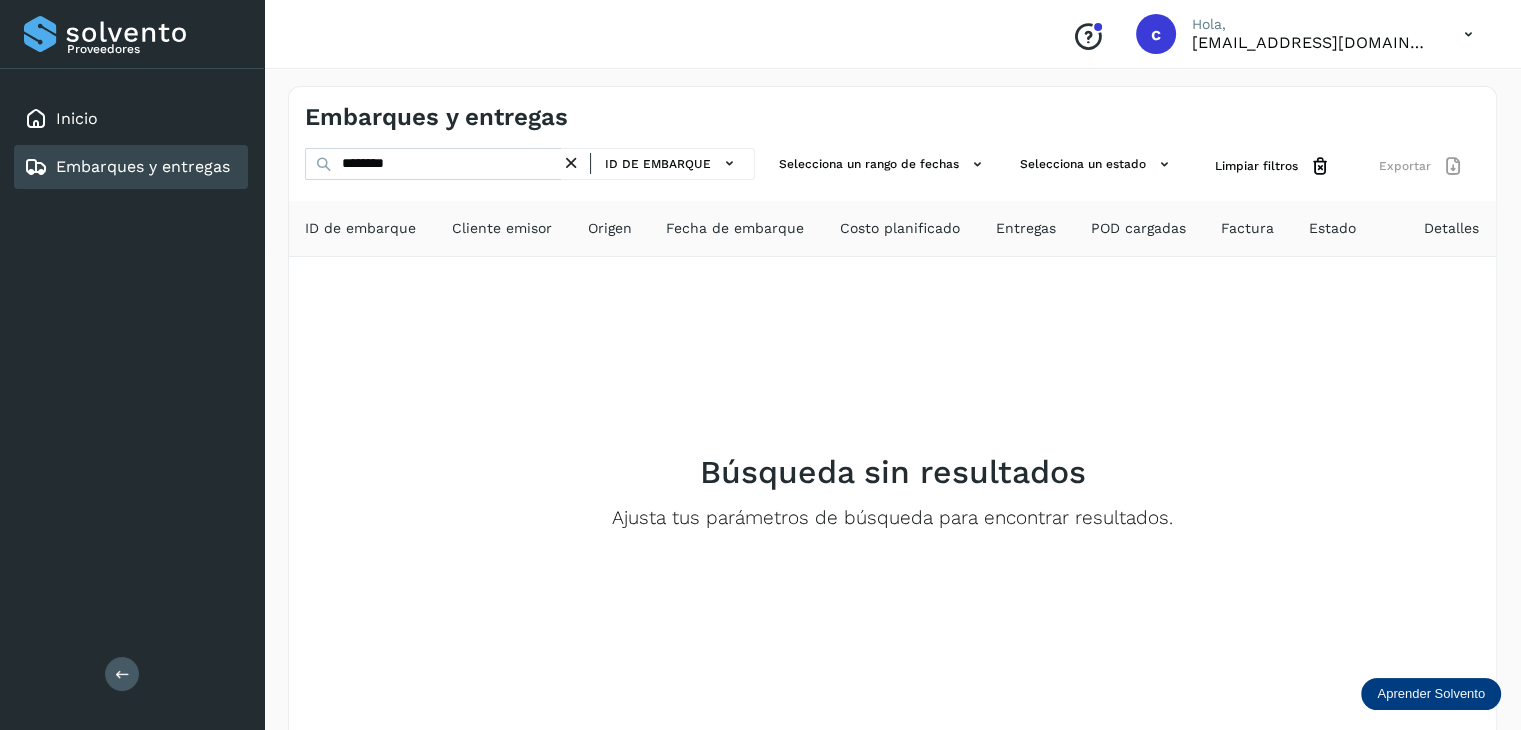click on "Embarques y entregas" at bounding box center [143, 166] 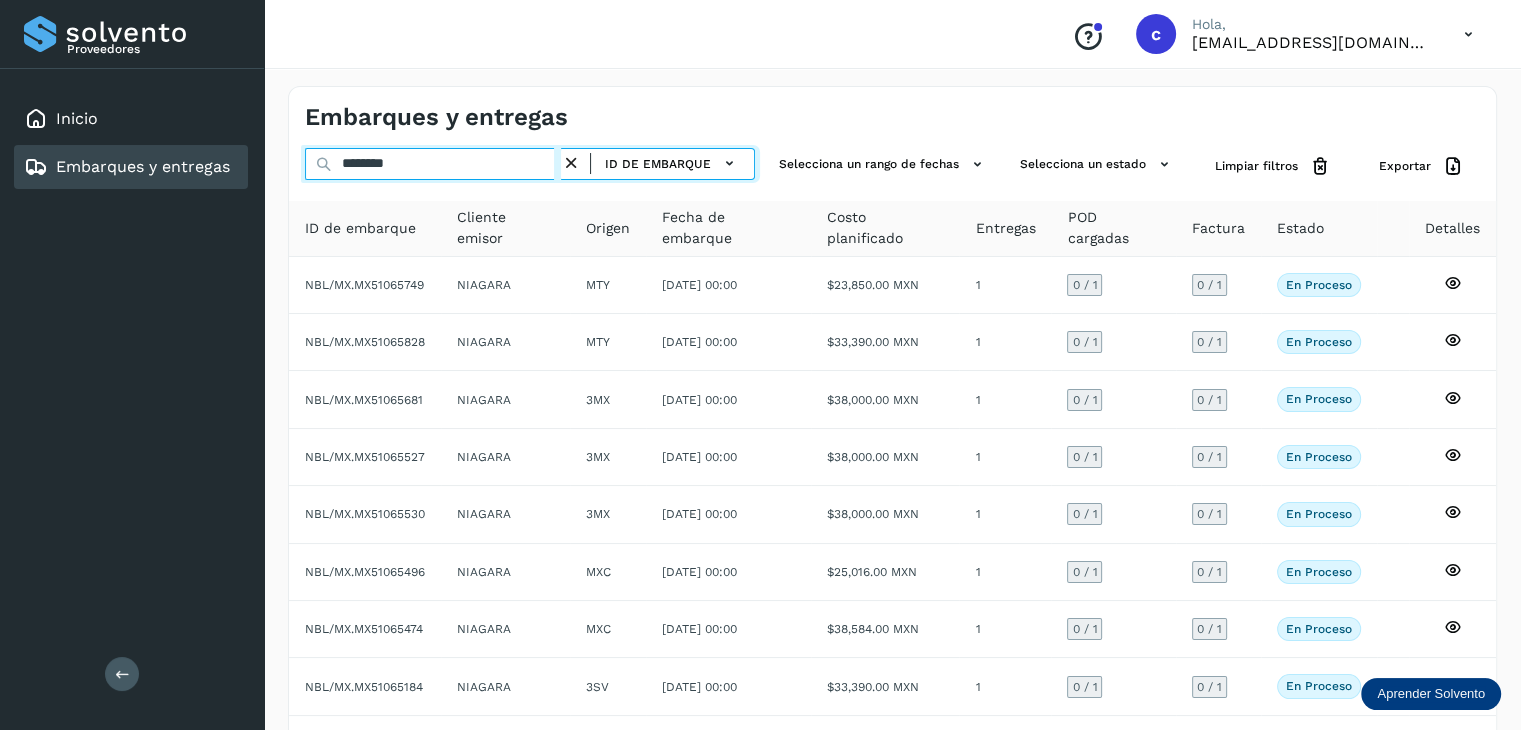 drag, startPoint x: 407, startPoint y: 158, endPoint x: 310, endPoint y: 173, distance: 98.15294 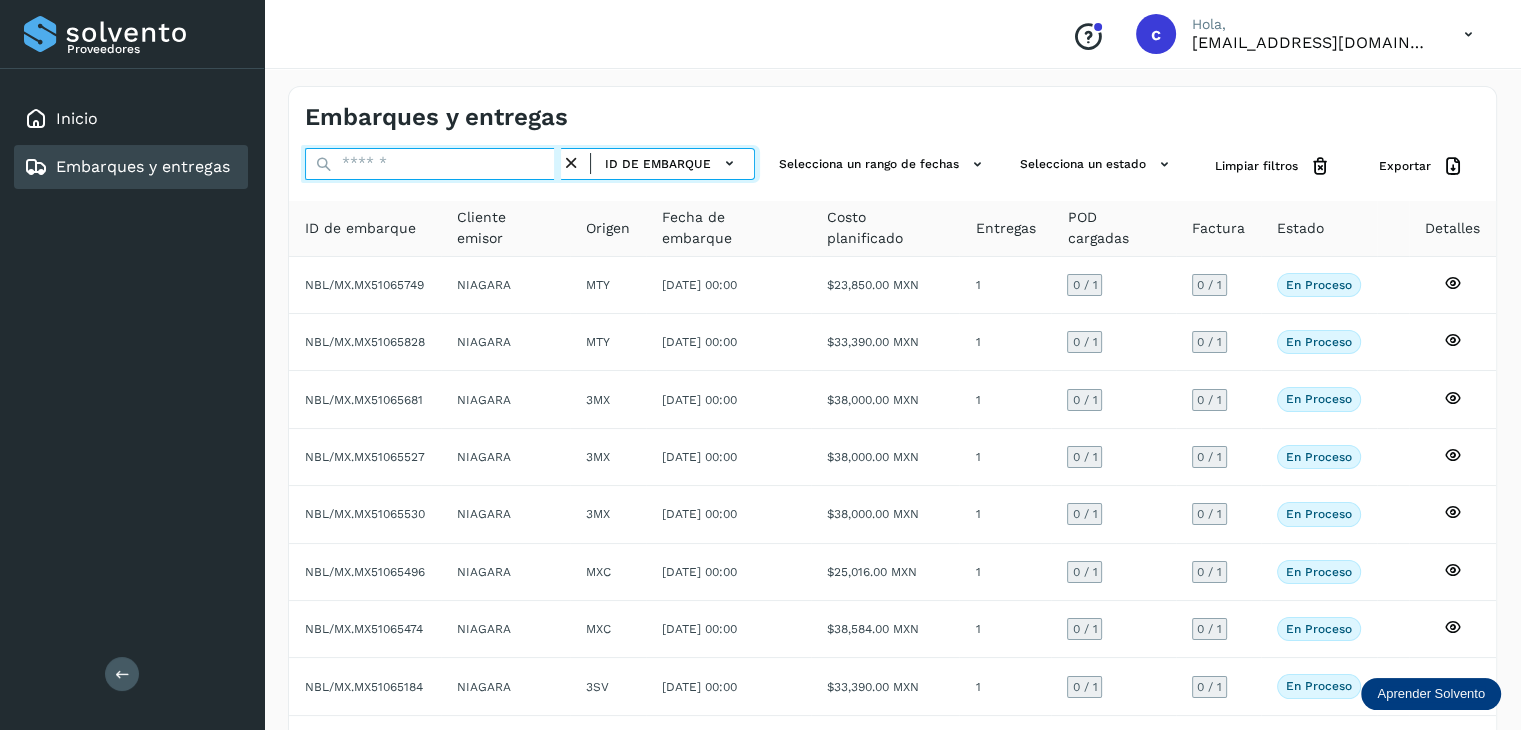paste on "********" 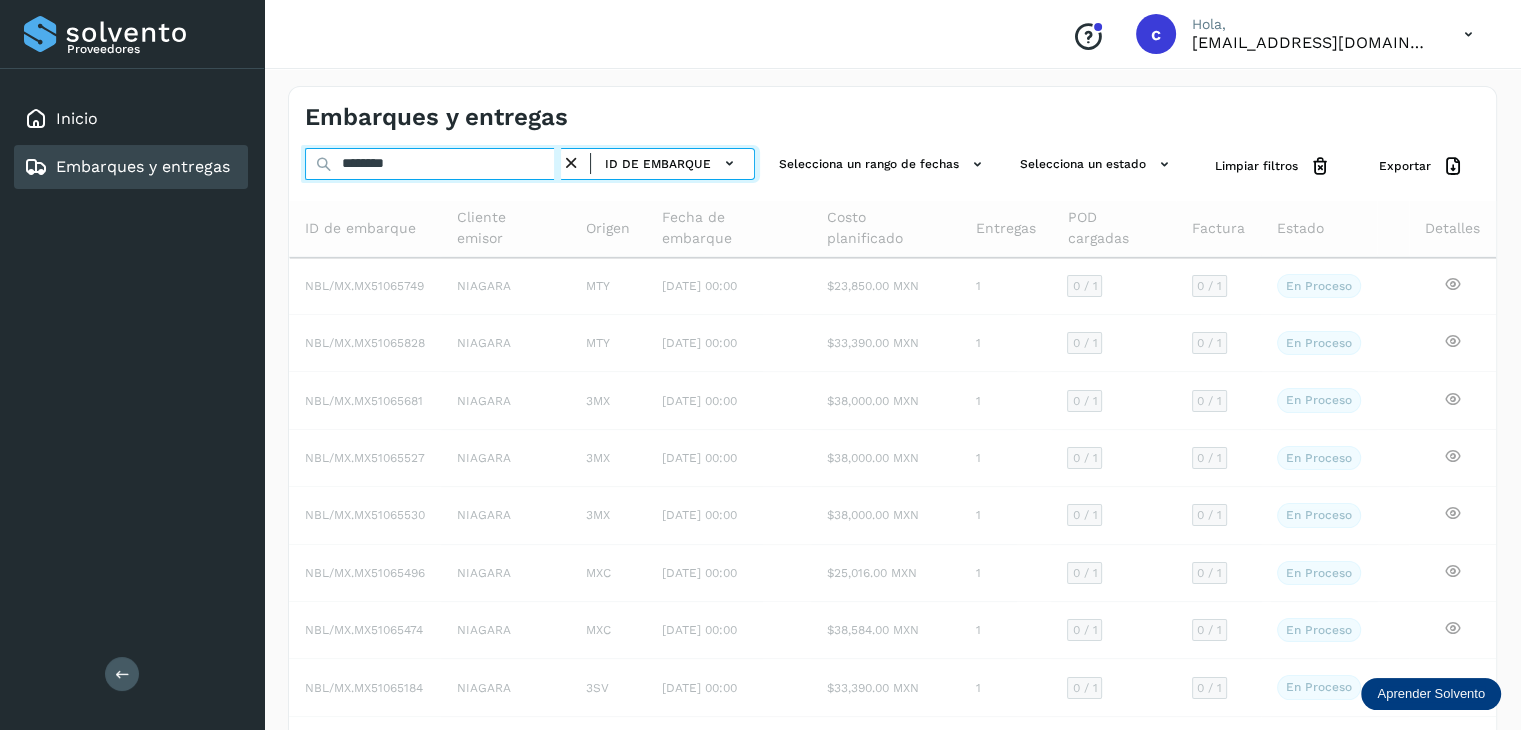 type on "********" 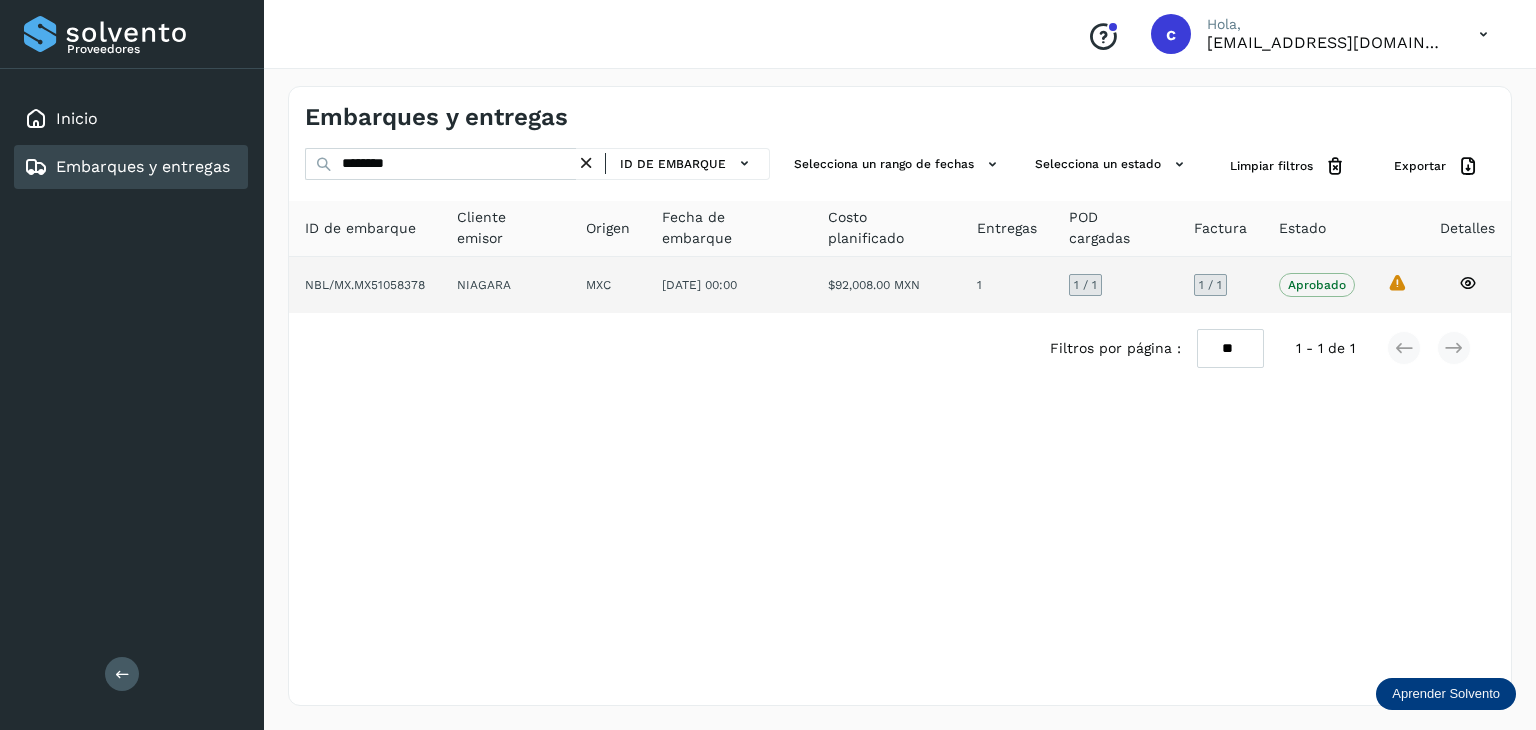 click 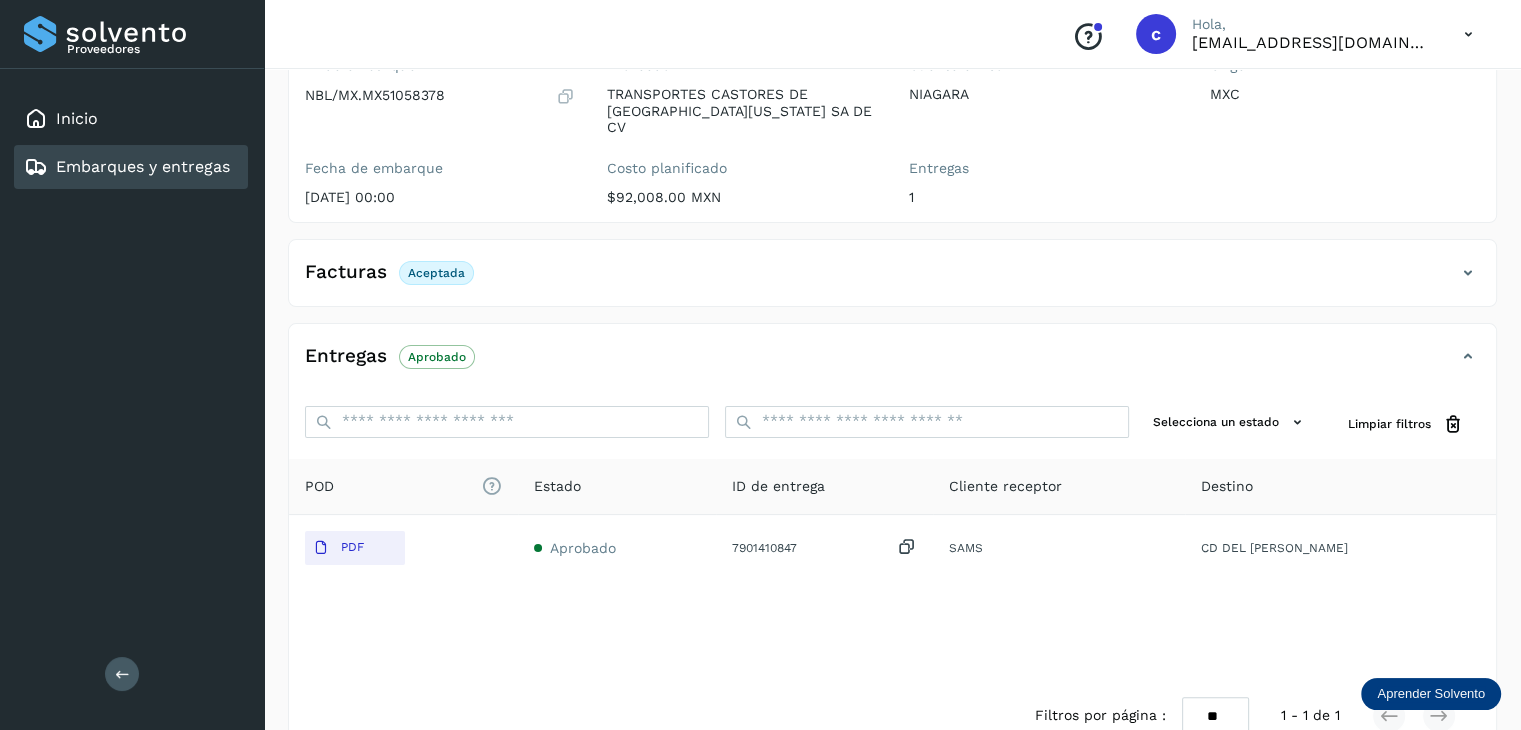 scroll, scrollTop: 300, scrollLeft: 0, axis: vertical 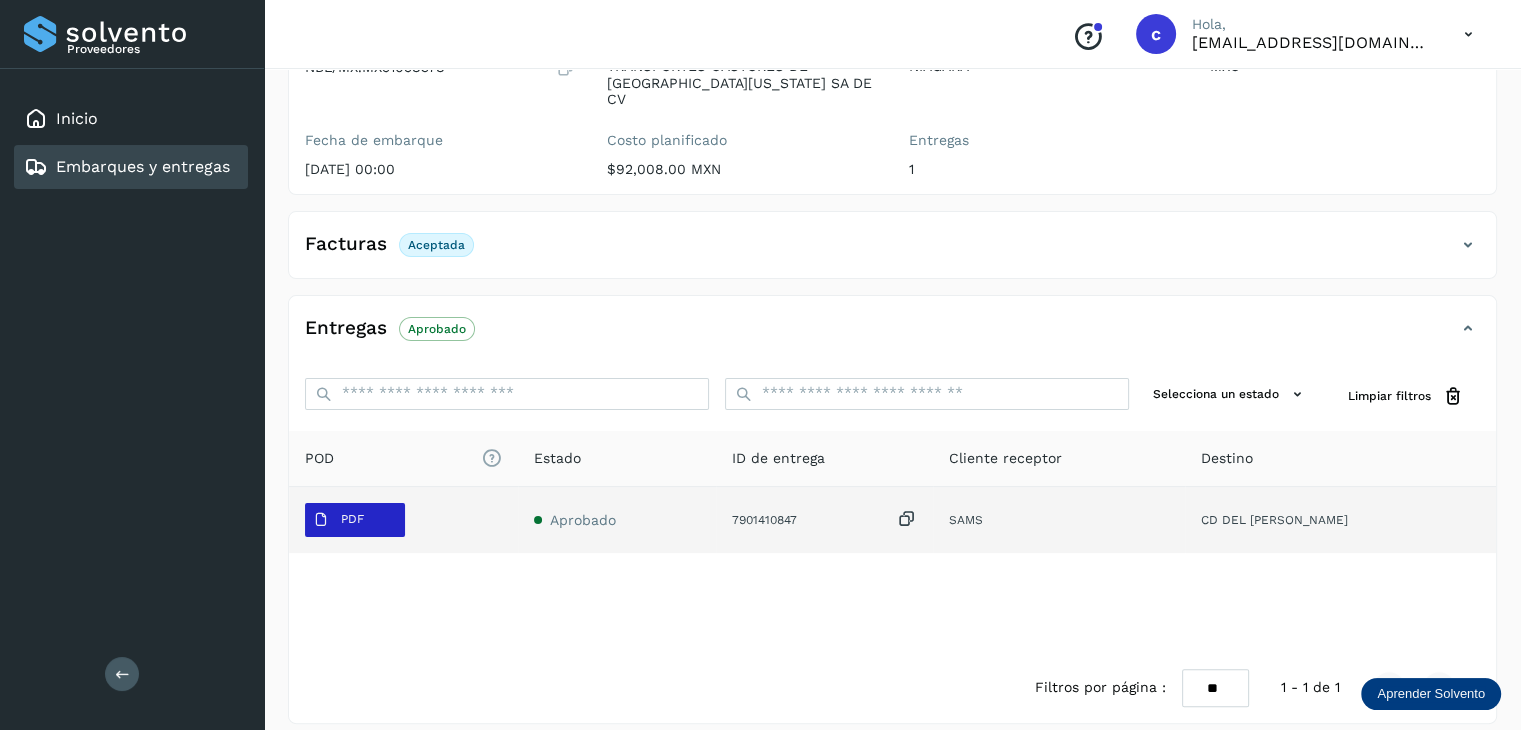 click on "PDF" at bounding box center [338, 520] 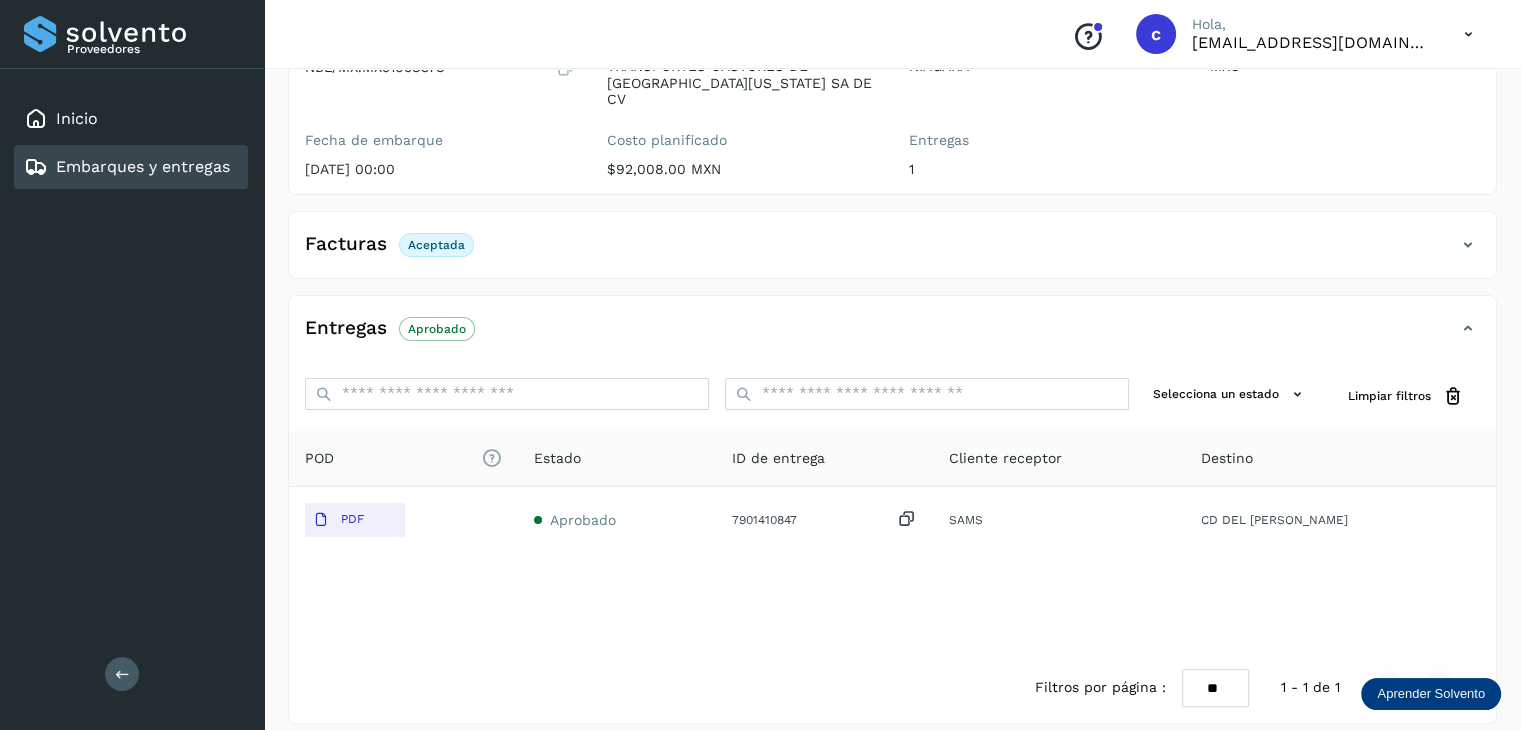 type 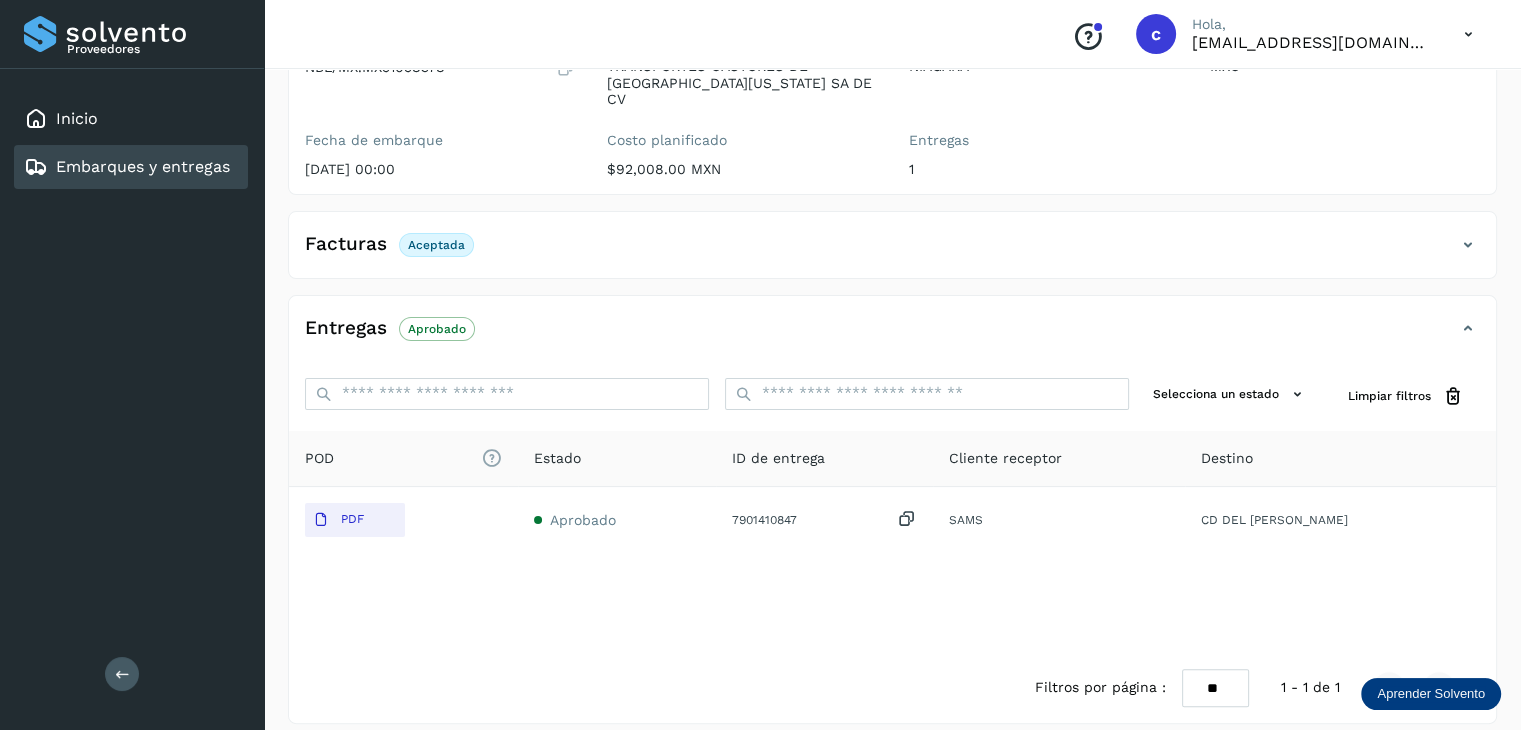 click on "Embarques y entregas" at bounding box center [143, 166] 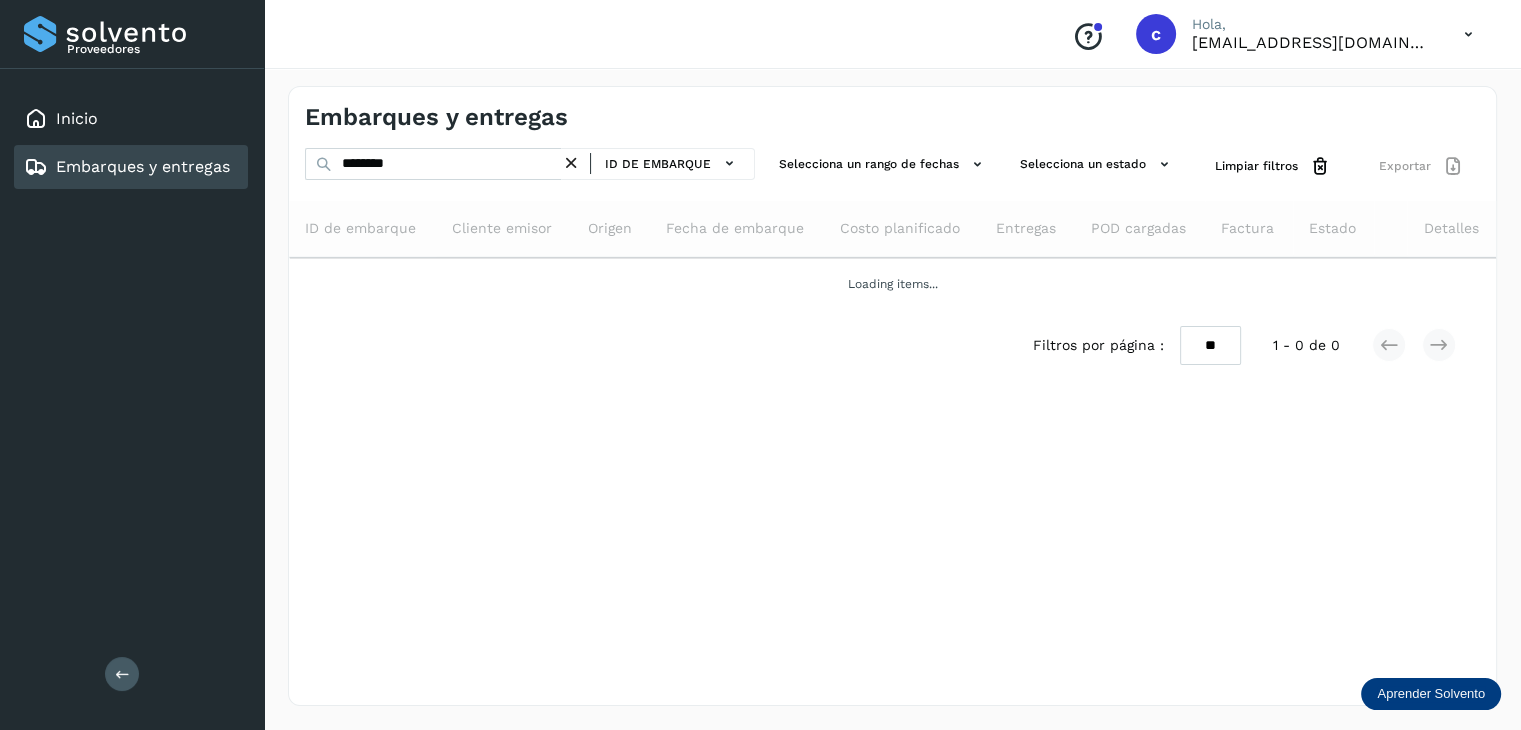 scroll, scrollTop: 0, scrollLeft: 0, axis: both 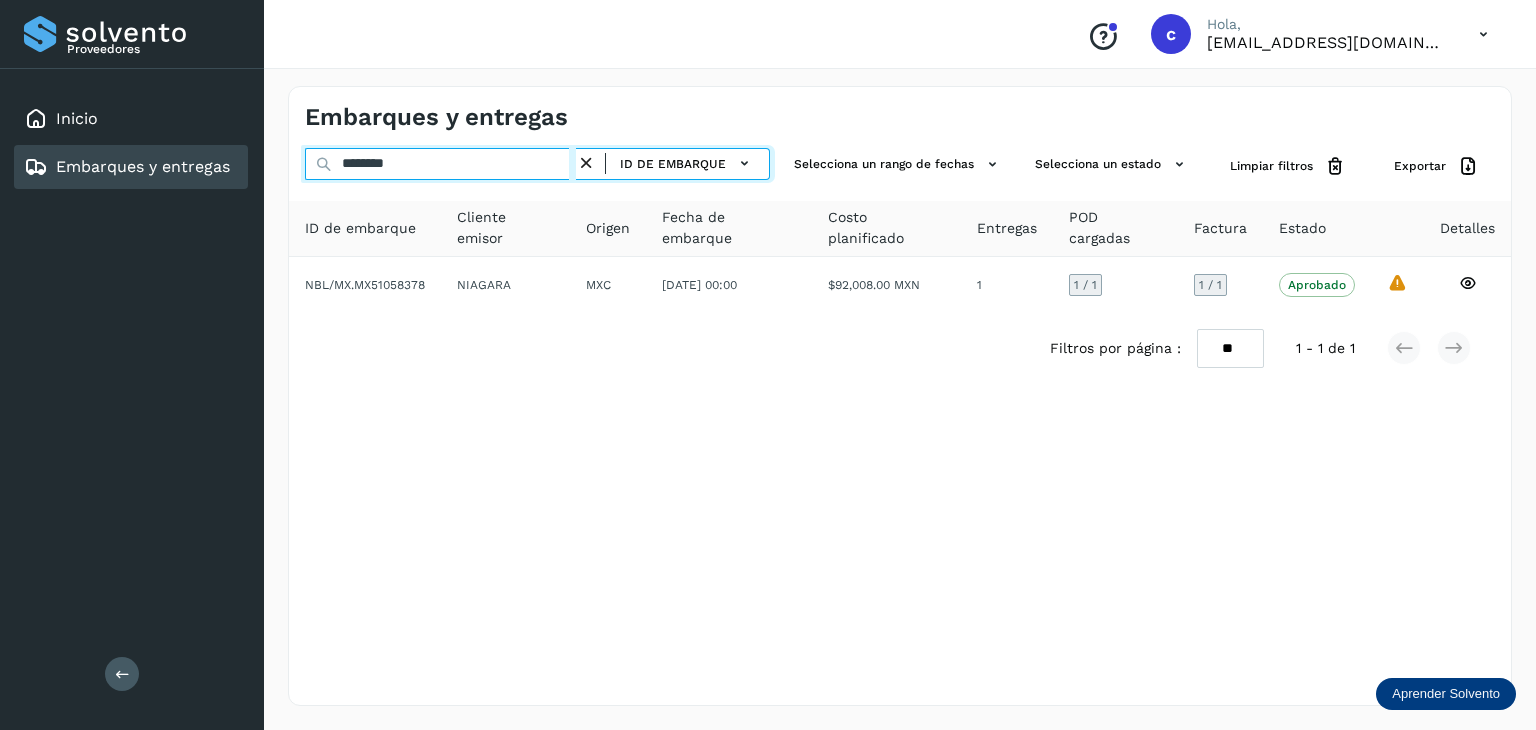 drag, startPoint x: 280, startPoint y: 165, endPoint x: 147, endPoint y: 154, distance: 133.45412 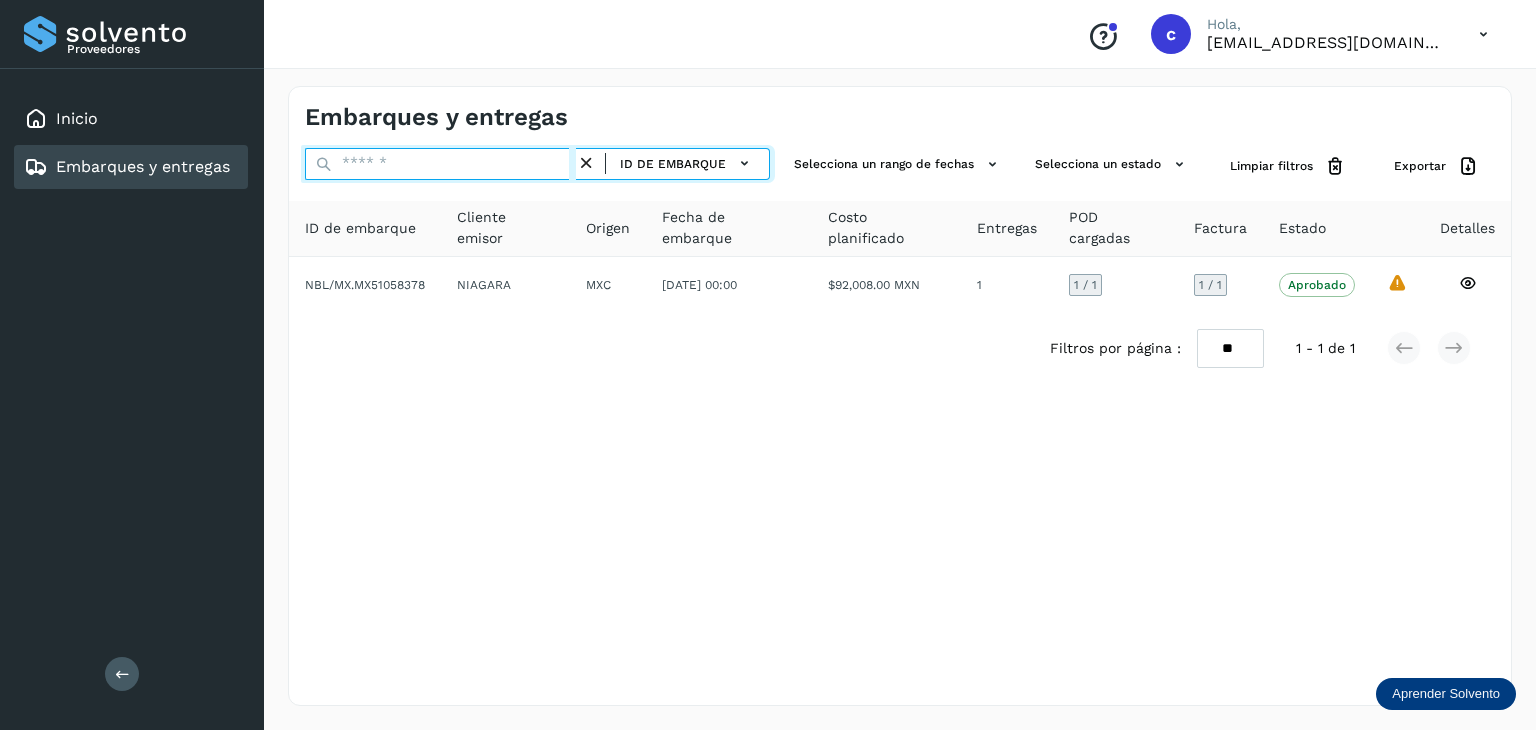 paste on "********" 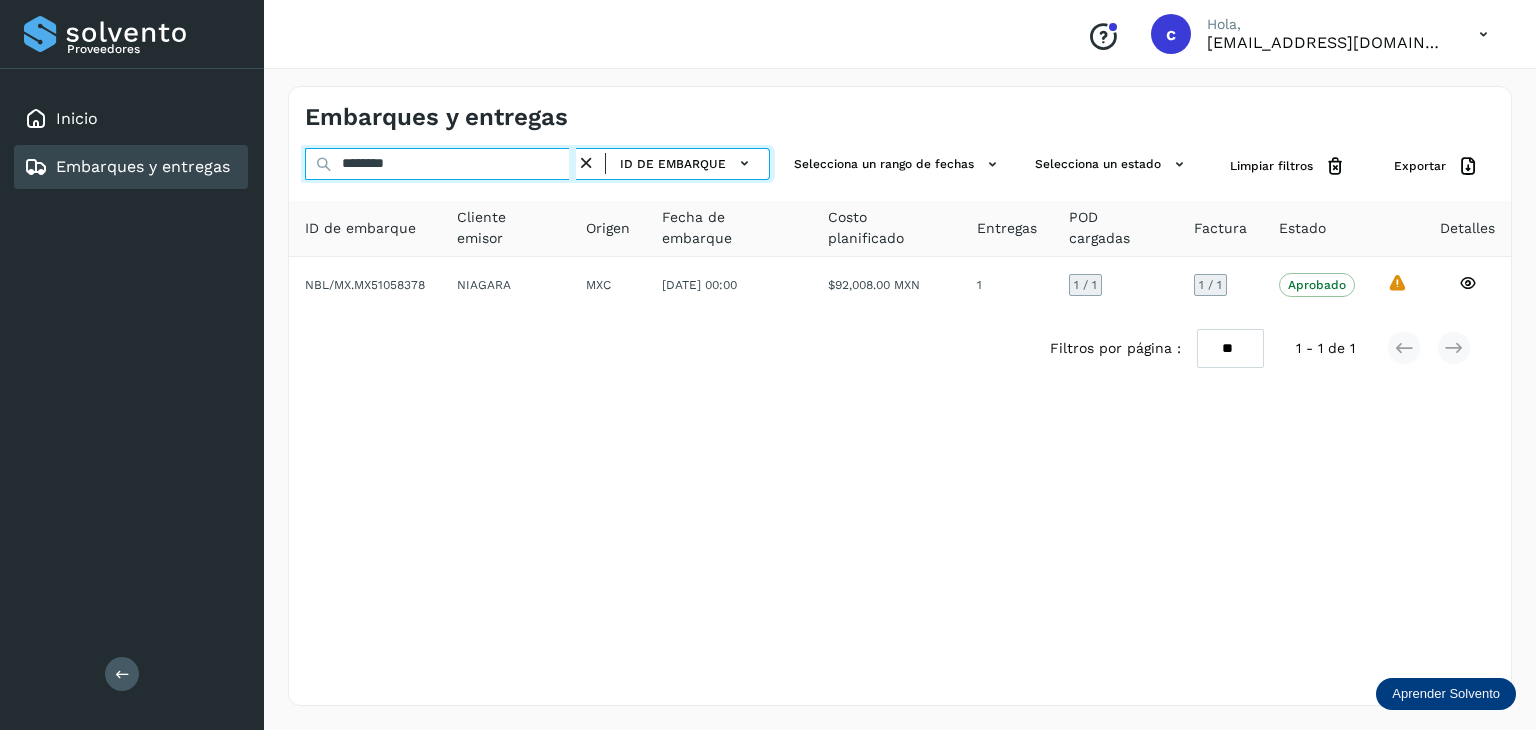 type on "********" 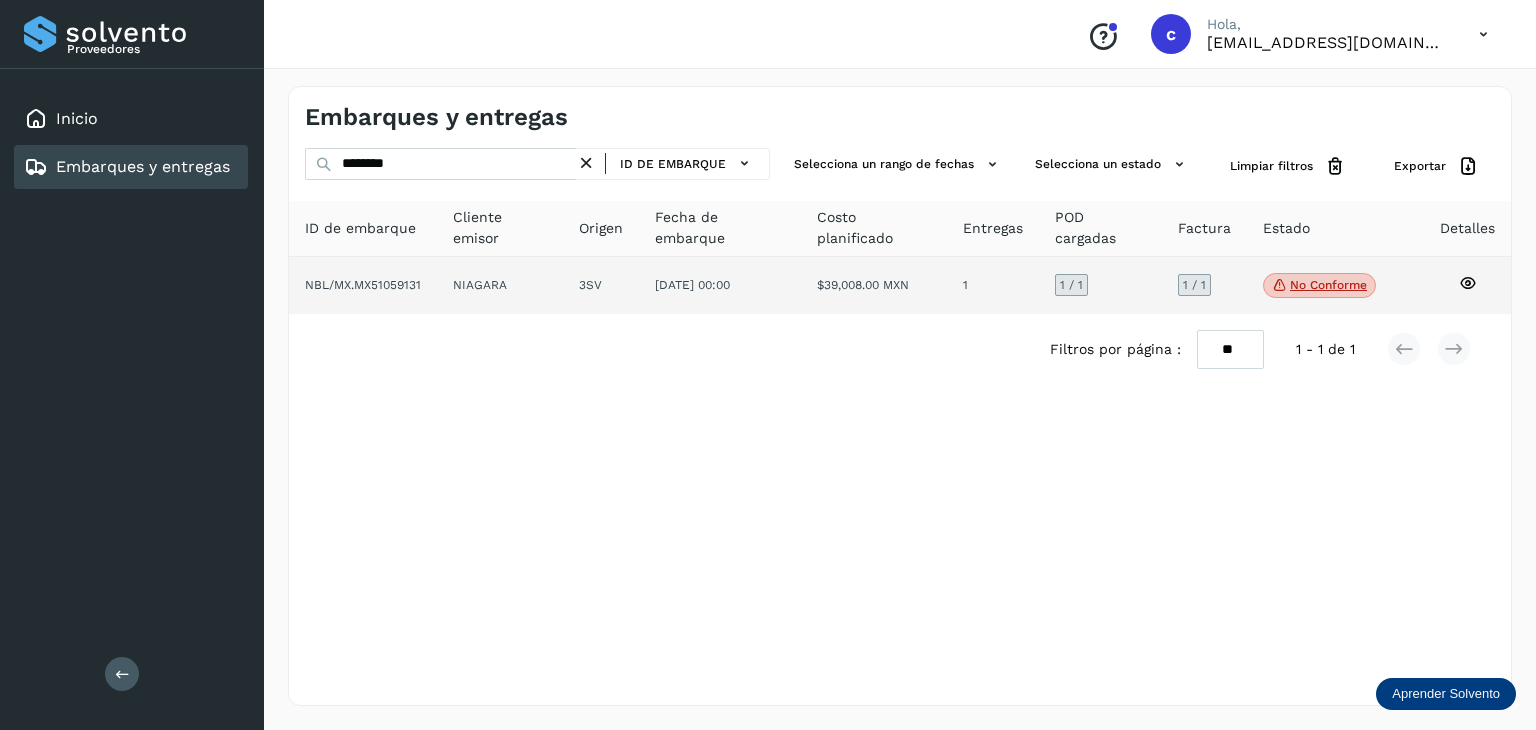 click 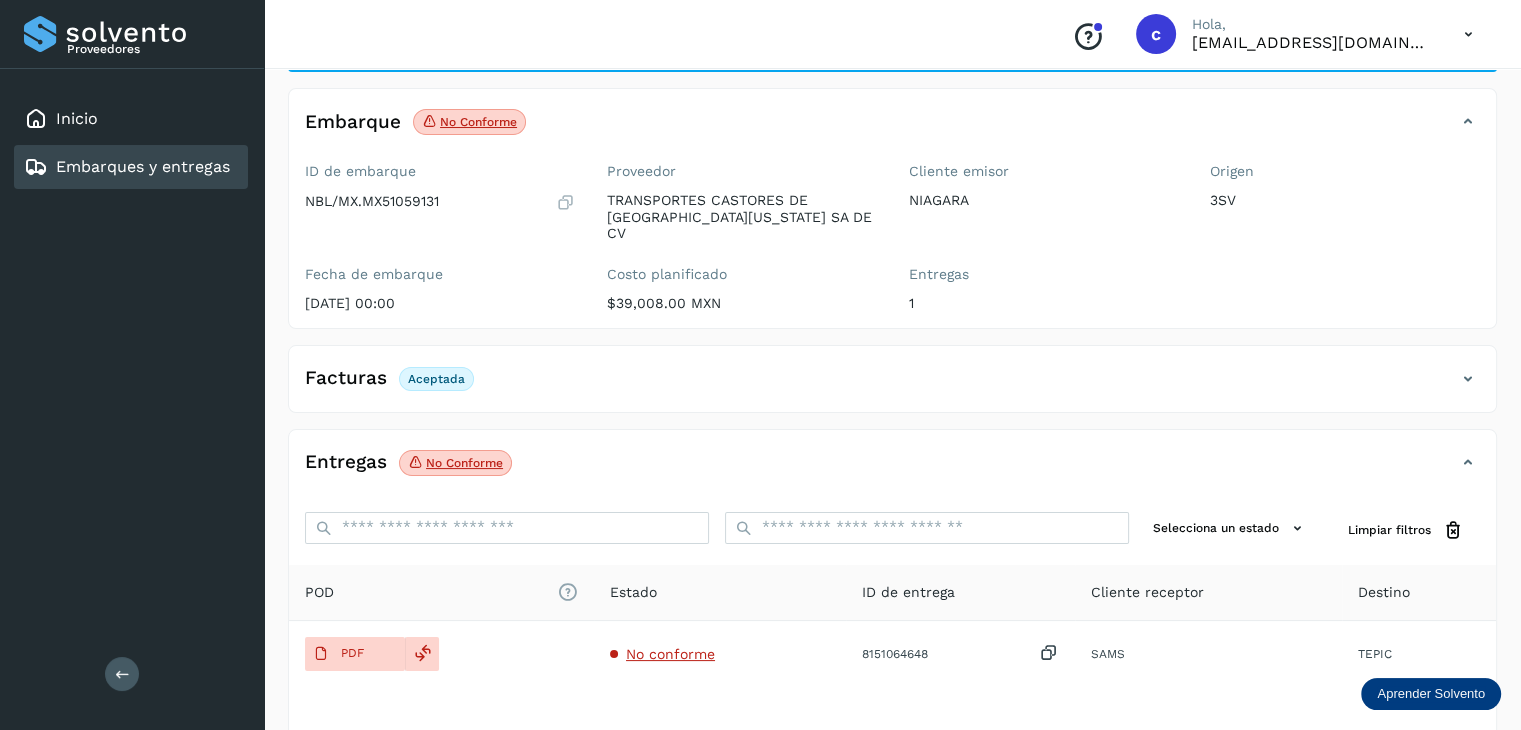 scroll, scrollTop: 200, scrollLeft: 0, axis: vertical 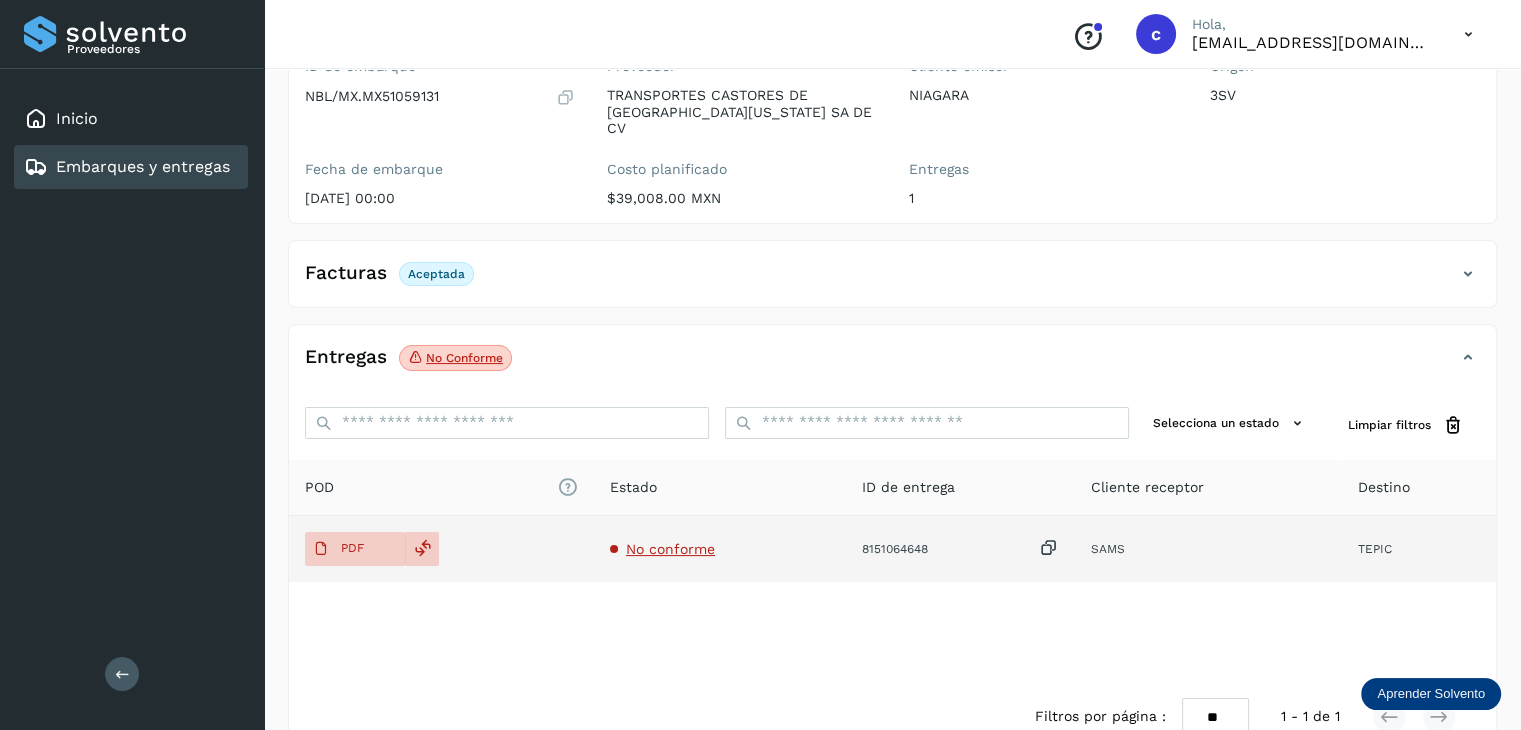 click on "No conforme" at bounding box center (670, 549) 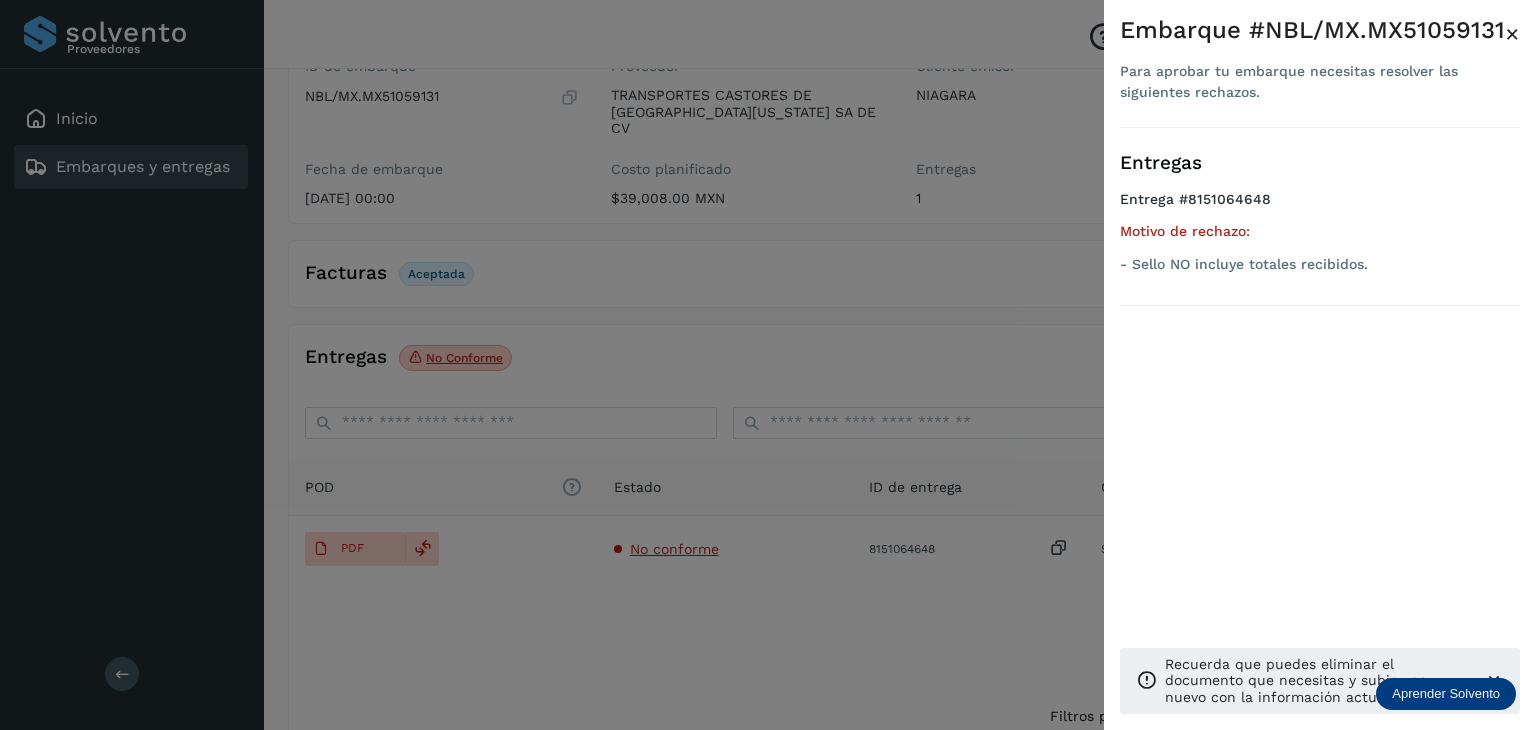drag, startPoint x: 615, startPoint y: 316, endPoint x: 155, endPoint y: 190, distance: 476.94443 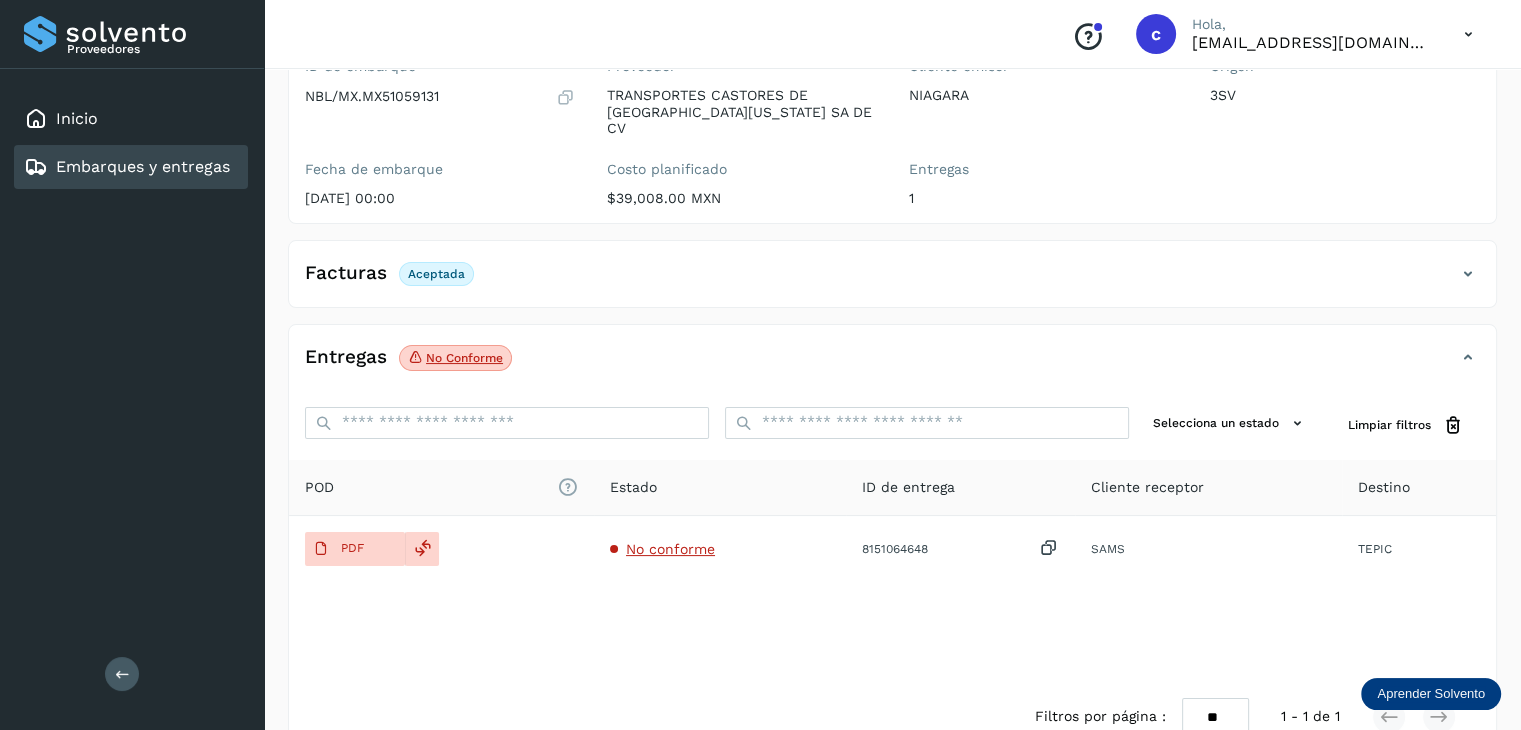click on "Embarques y entregas" at bounding box center [143, 166] 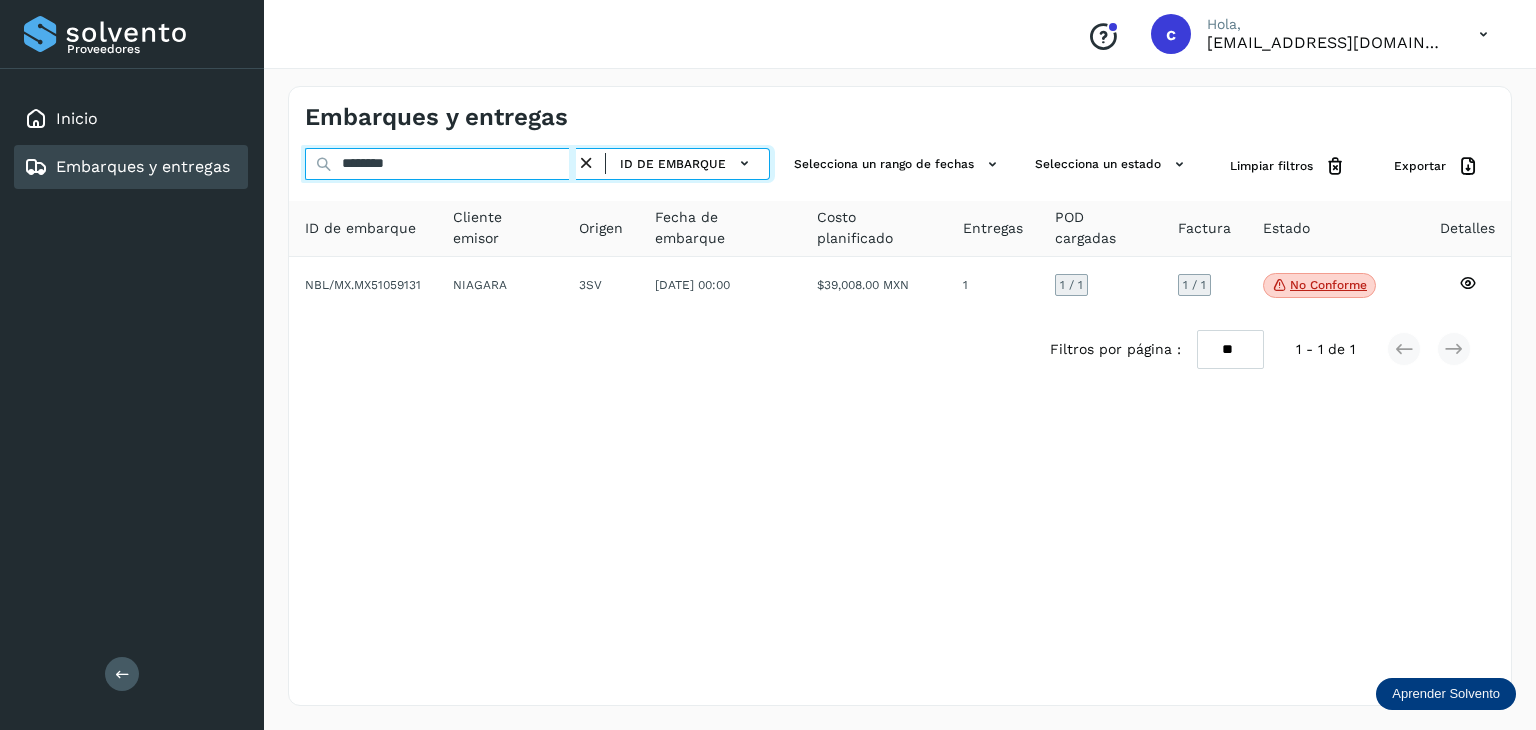 click on "******** ID de embarque" at bounding box center (537, 166) 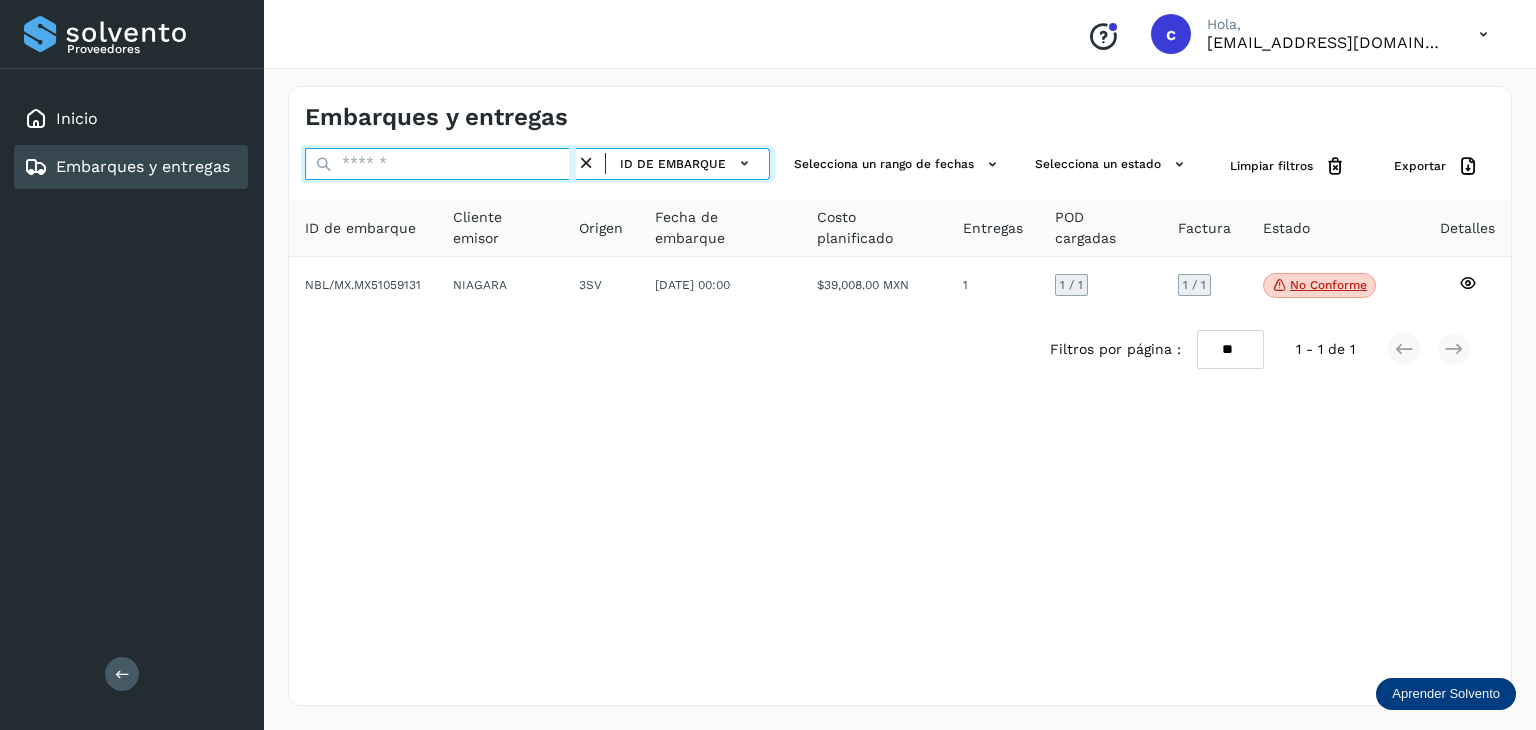 paste on "********" 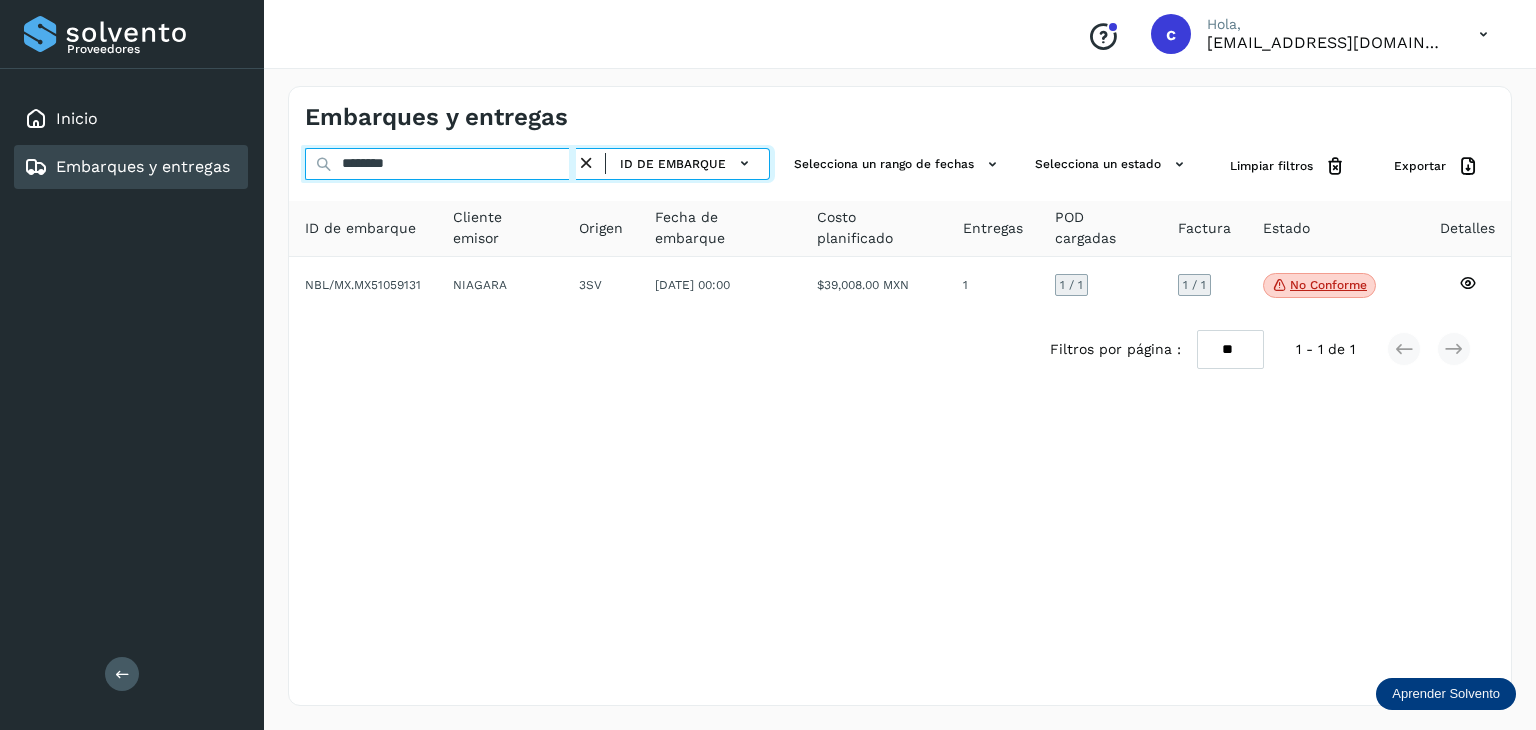 type on "********" 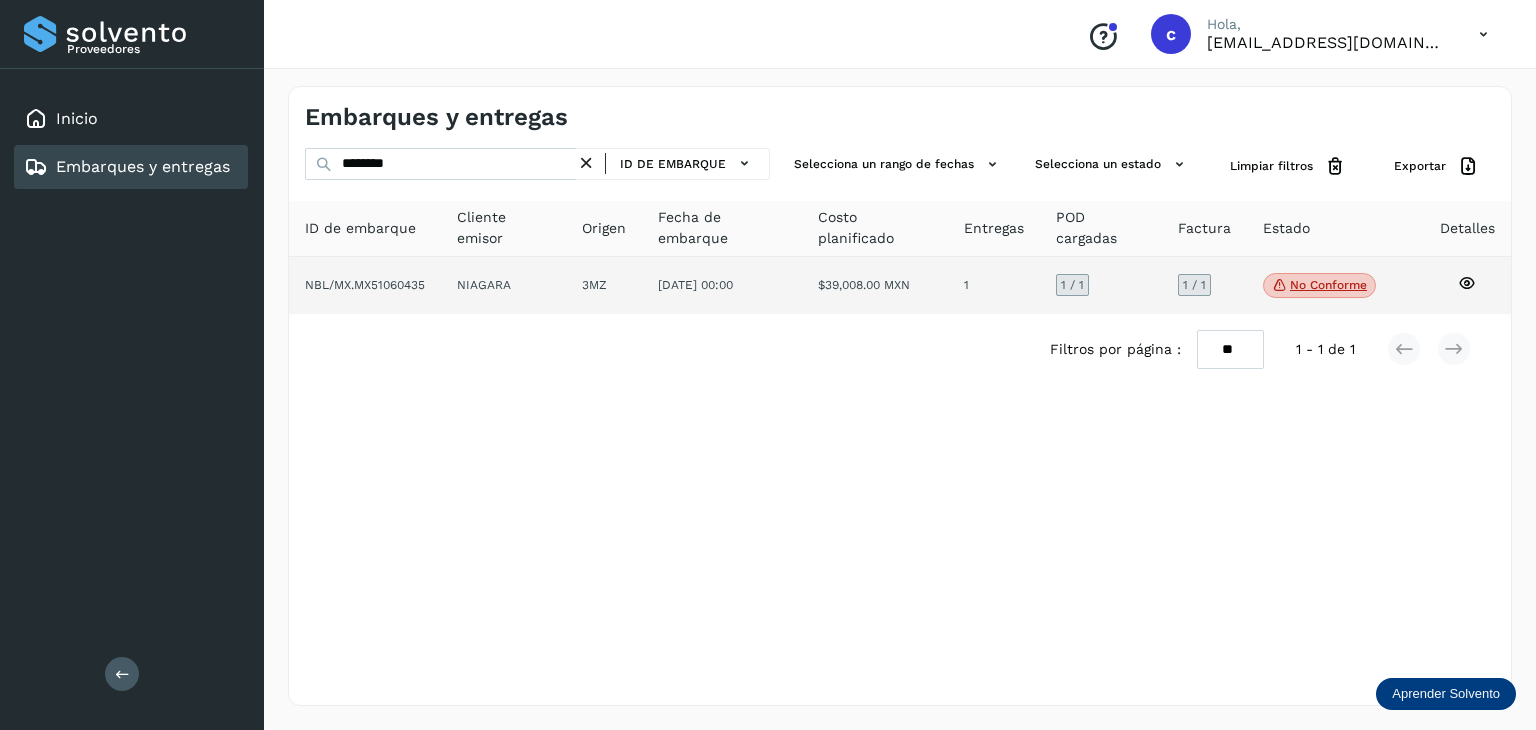 click 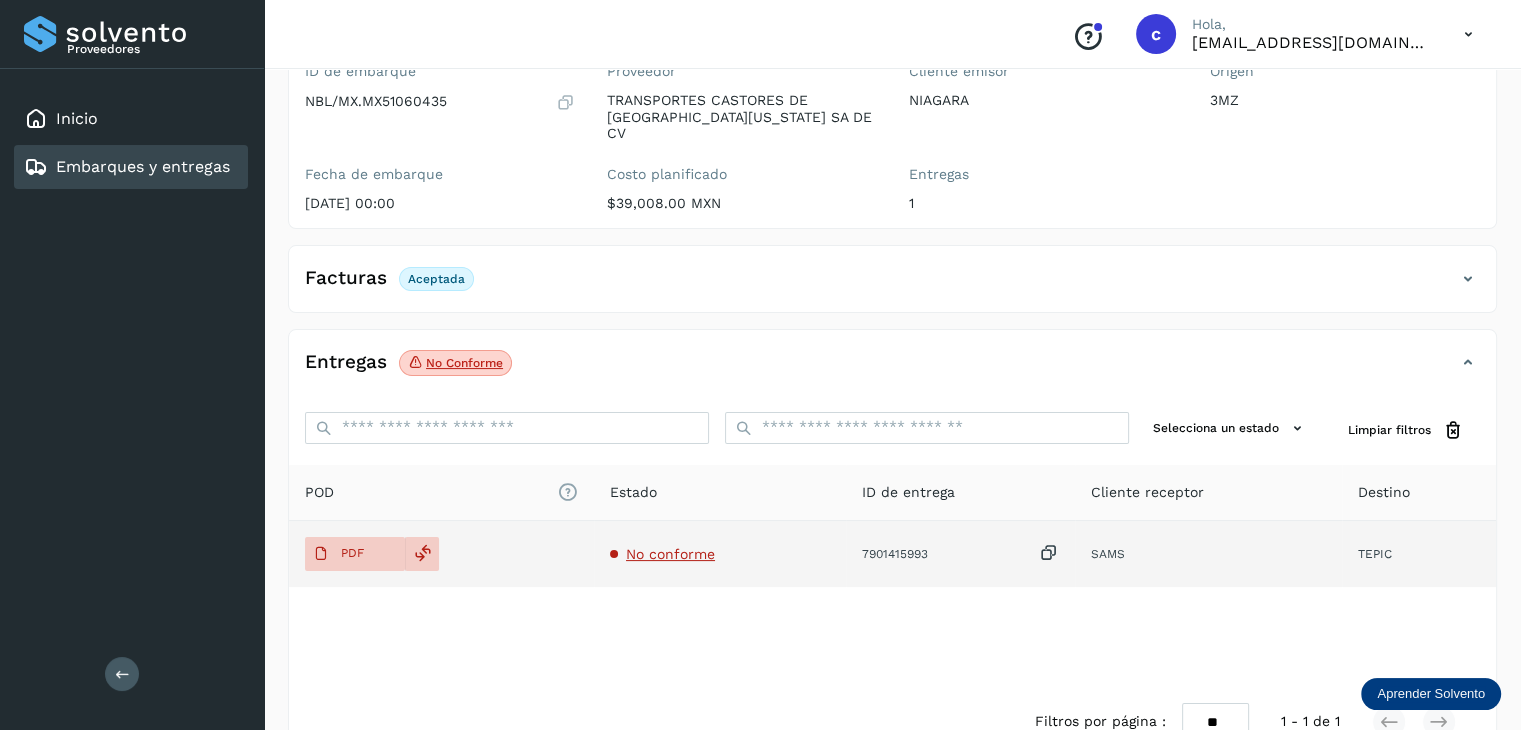scroll, scrollTop: 229, scrollLeft: 0, axis: vertical 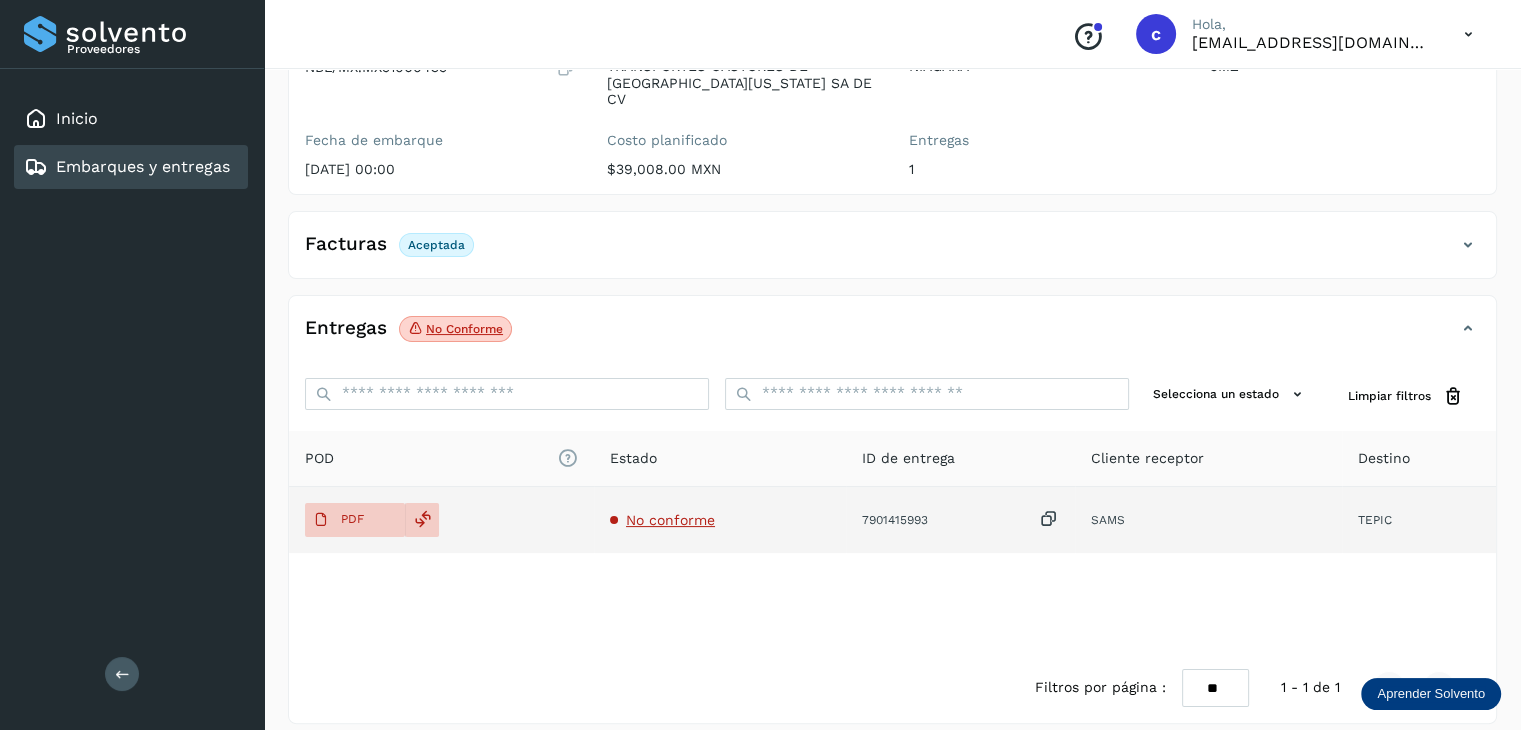 click on "No conforme" at bounding box center [670, 520] 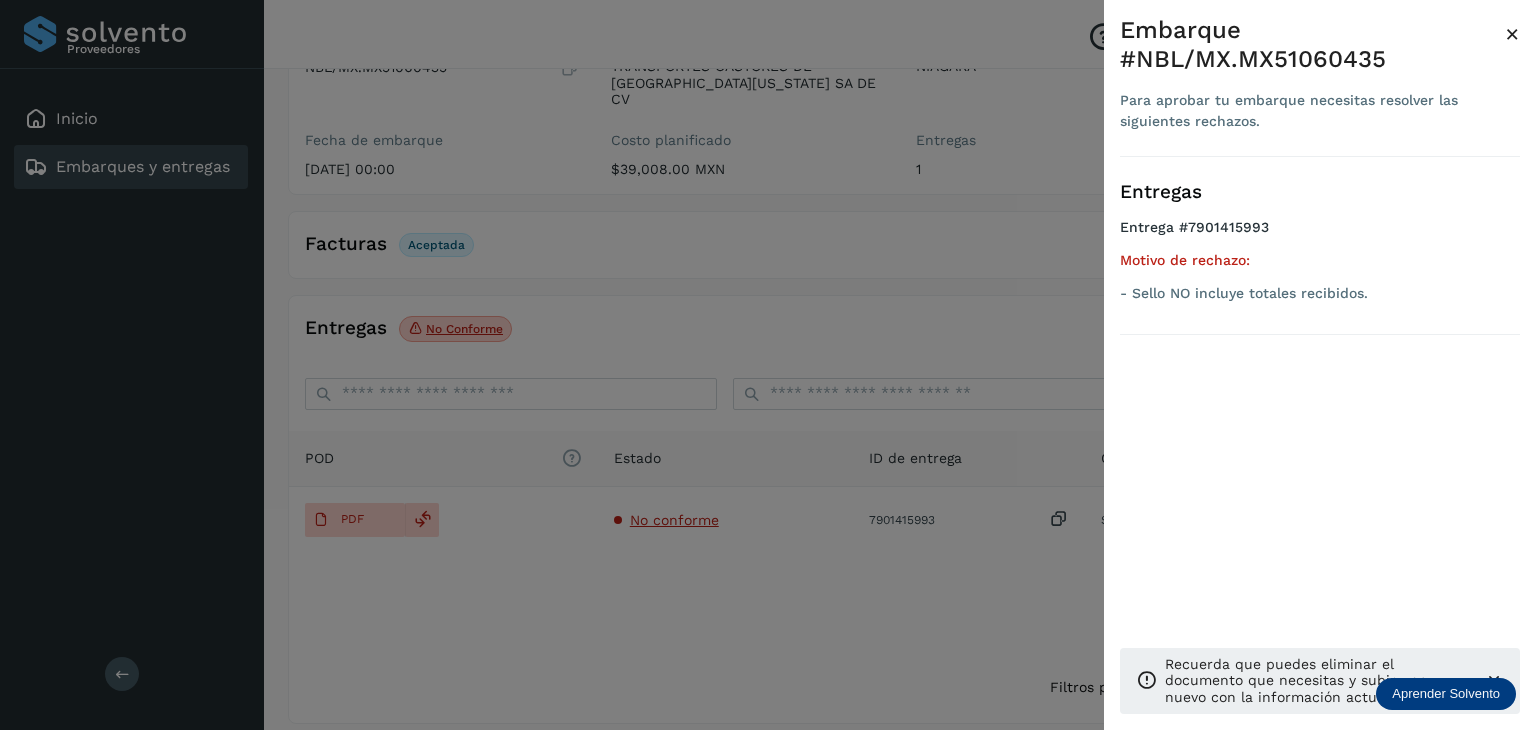 click at bounding box center (768, 365) 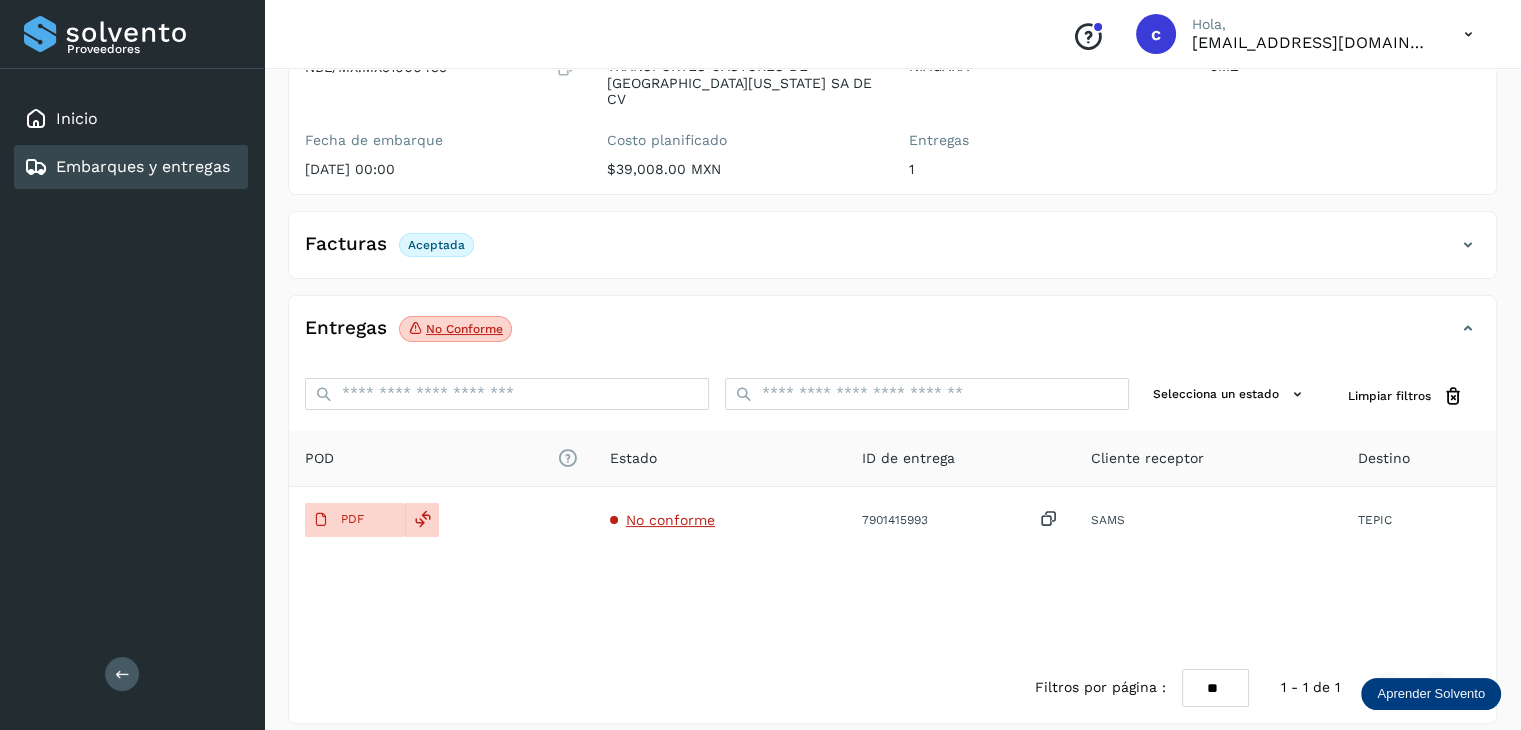 click on "Embarques y entregas" at bounding box center (143, 166) 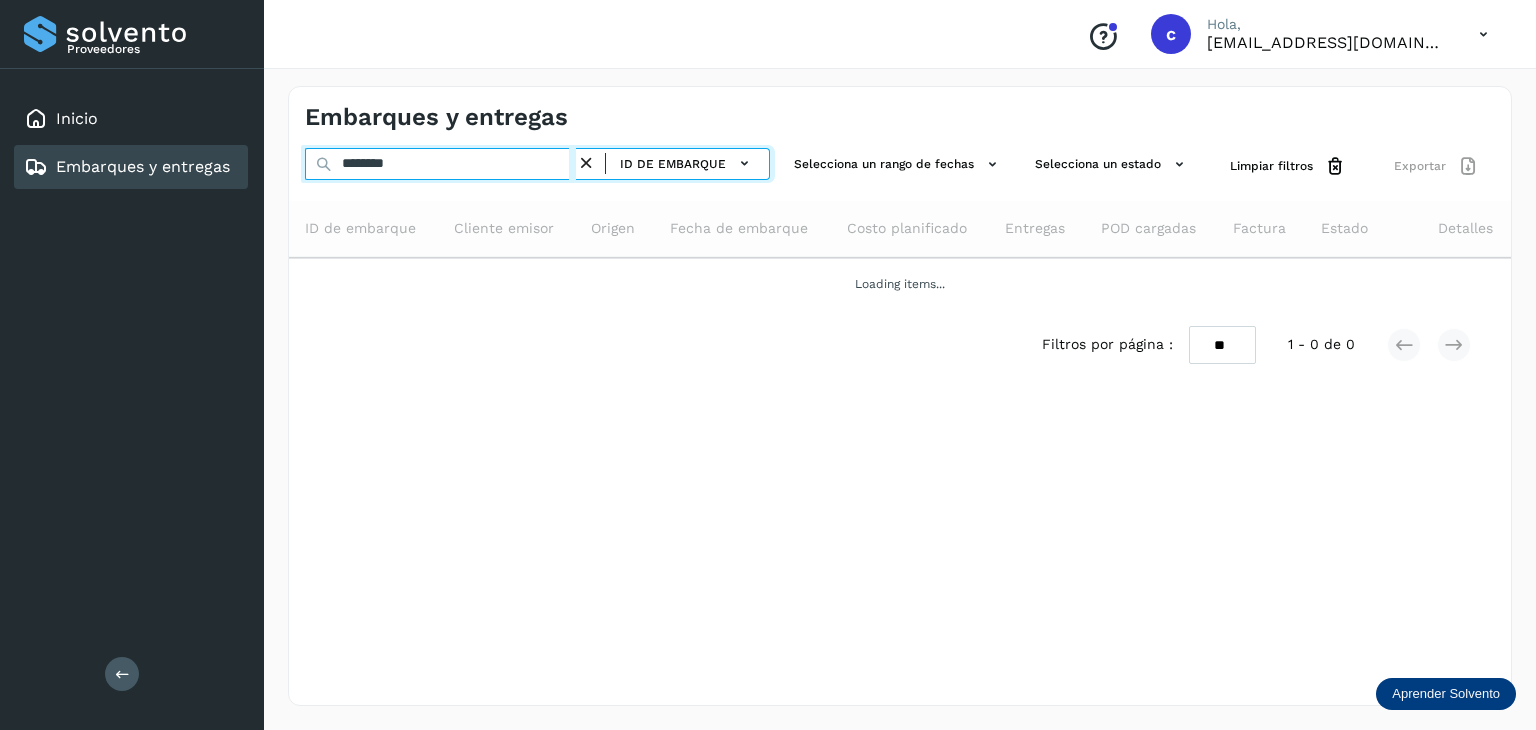drag, startPoint x: 415, startPoint y: 165, endPoint x: 305, endPoint y: 176, distance: 110.54863 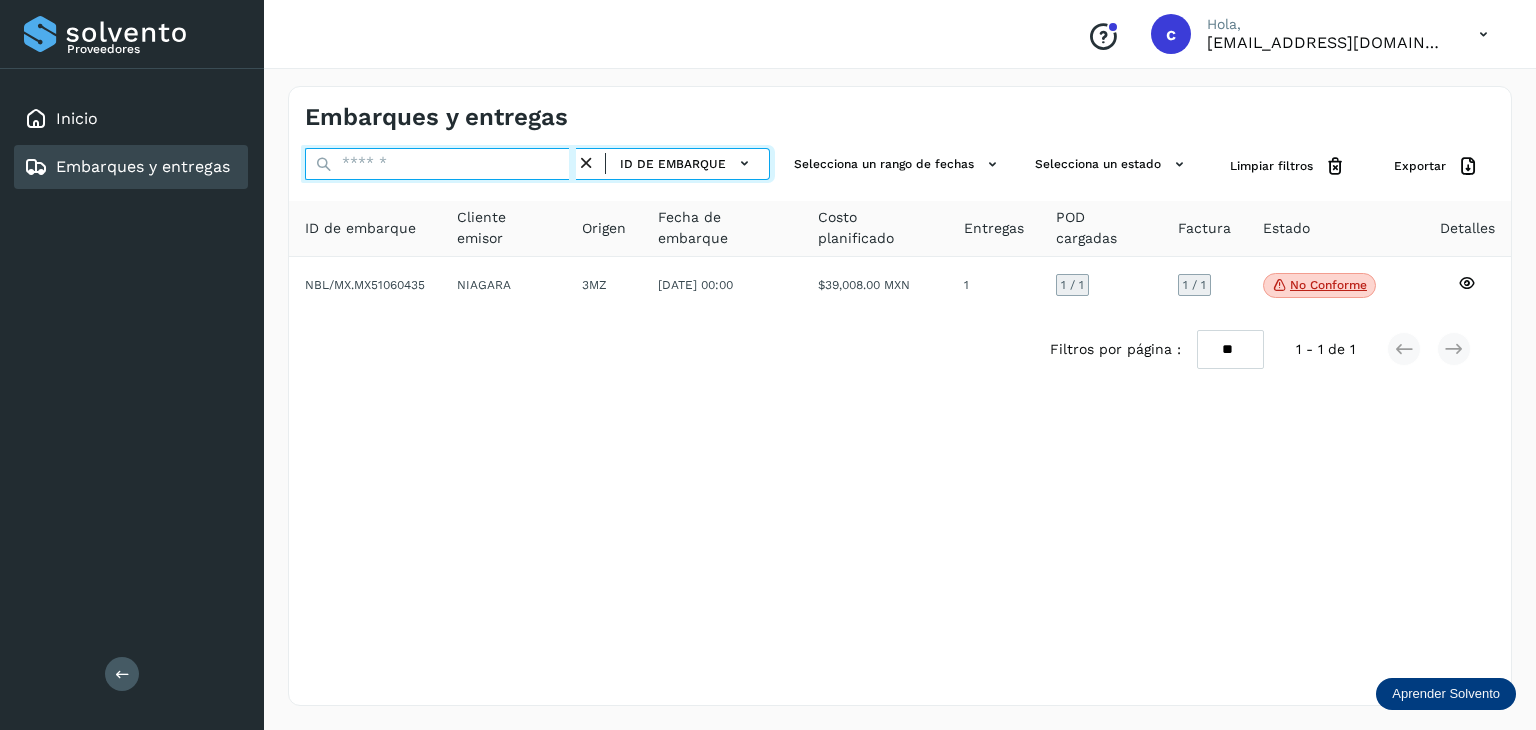 paste on "********" 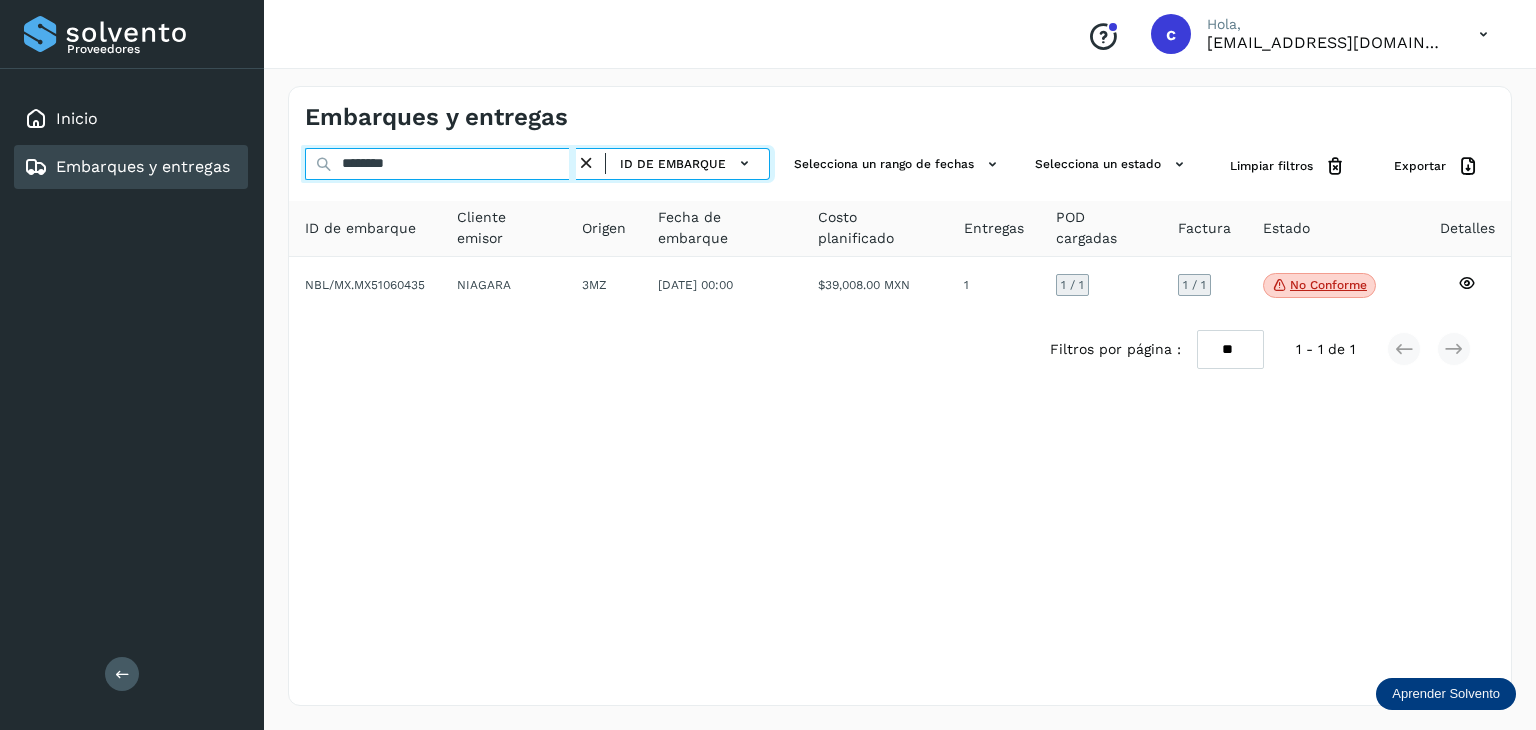 type on "********" 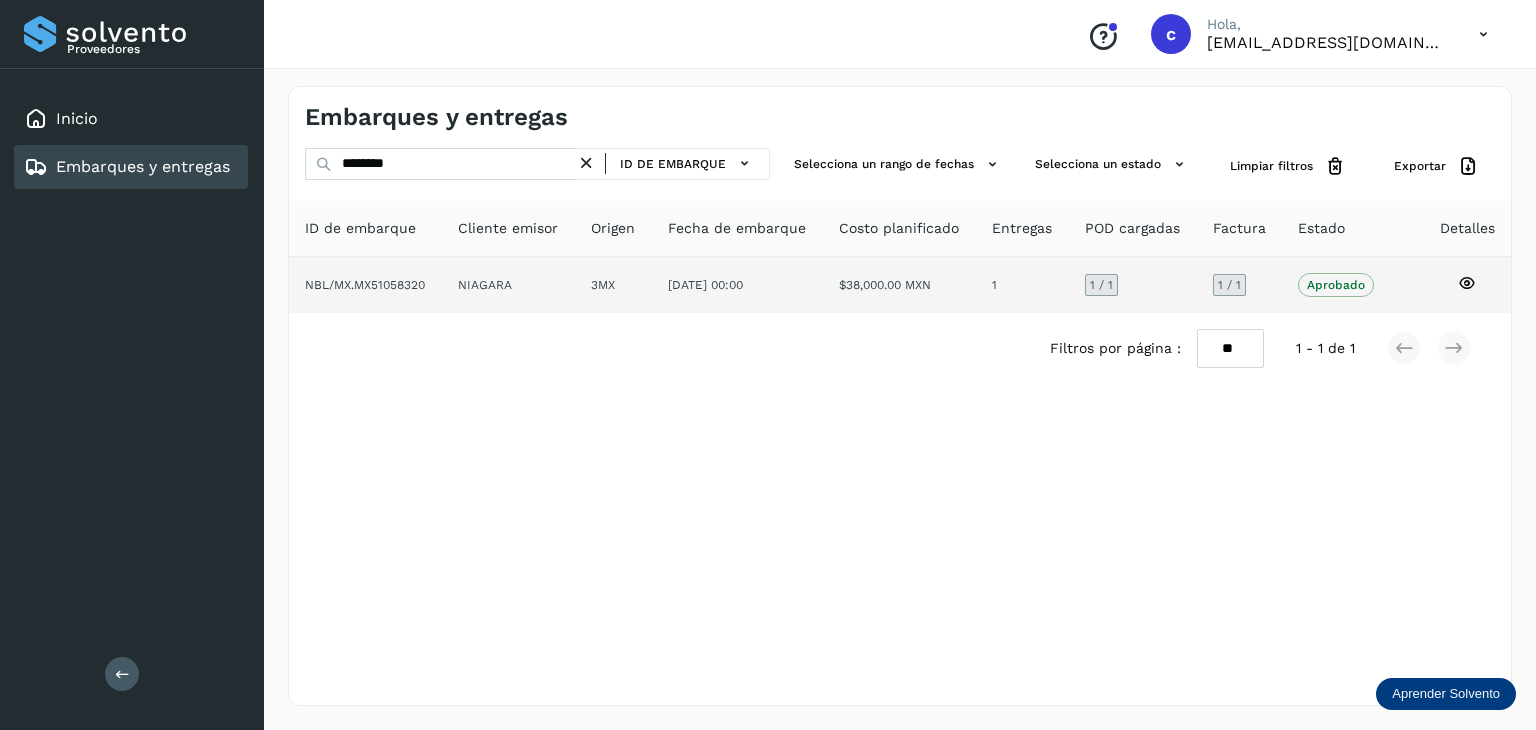 click 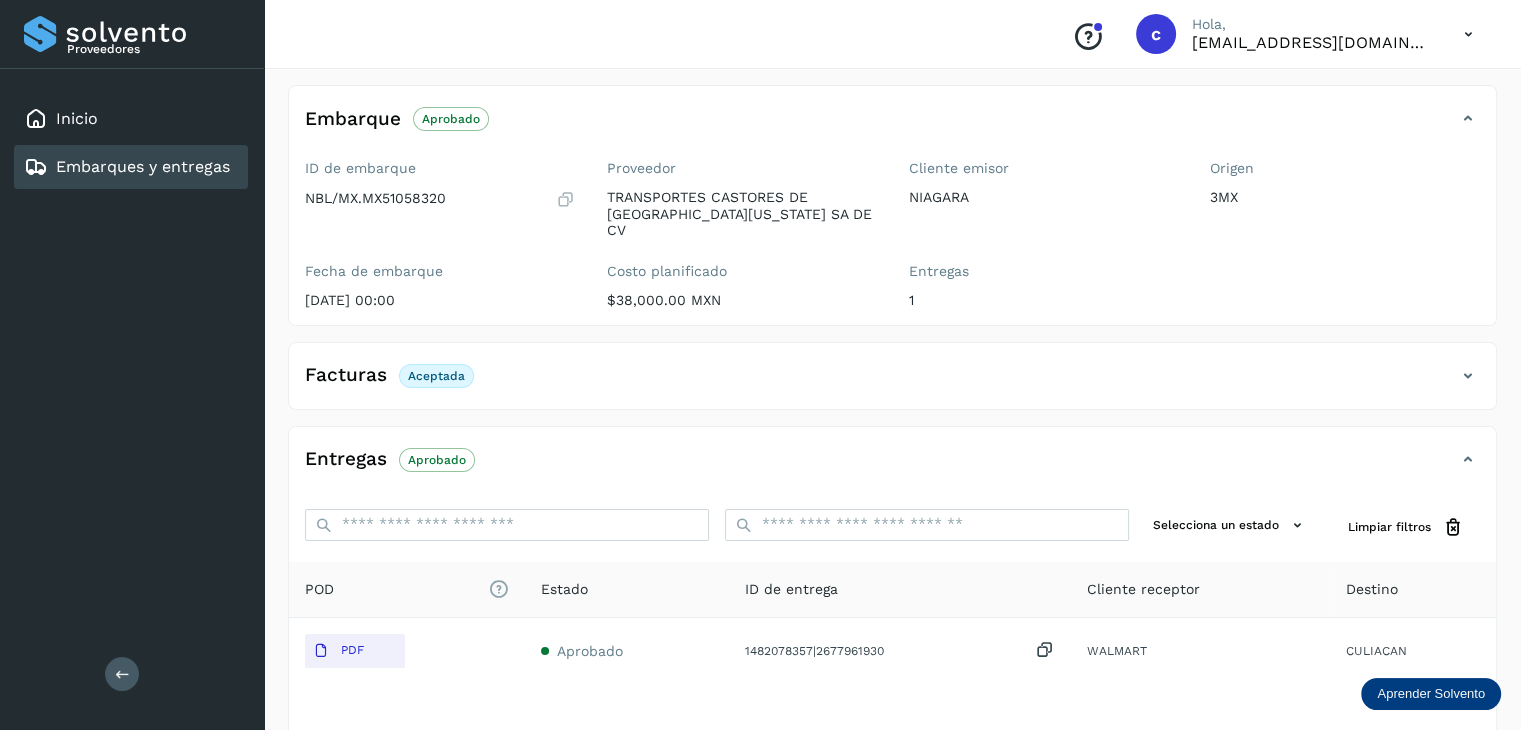 scroll, scrollTop: 0, scrollLeft: 0, axis: both 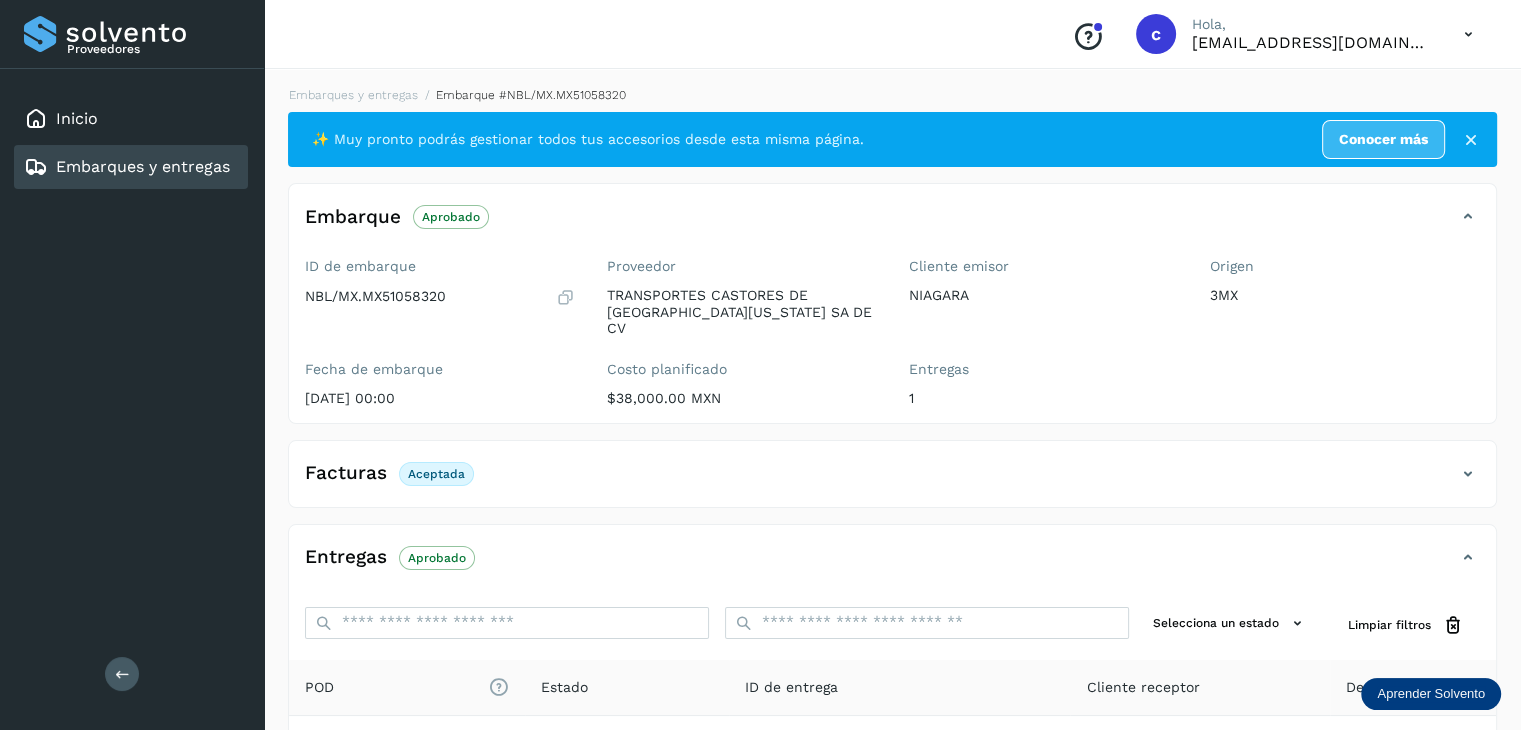 click on "Embarques y entregas" at bounding box center (127, 167) 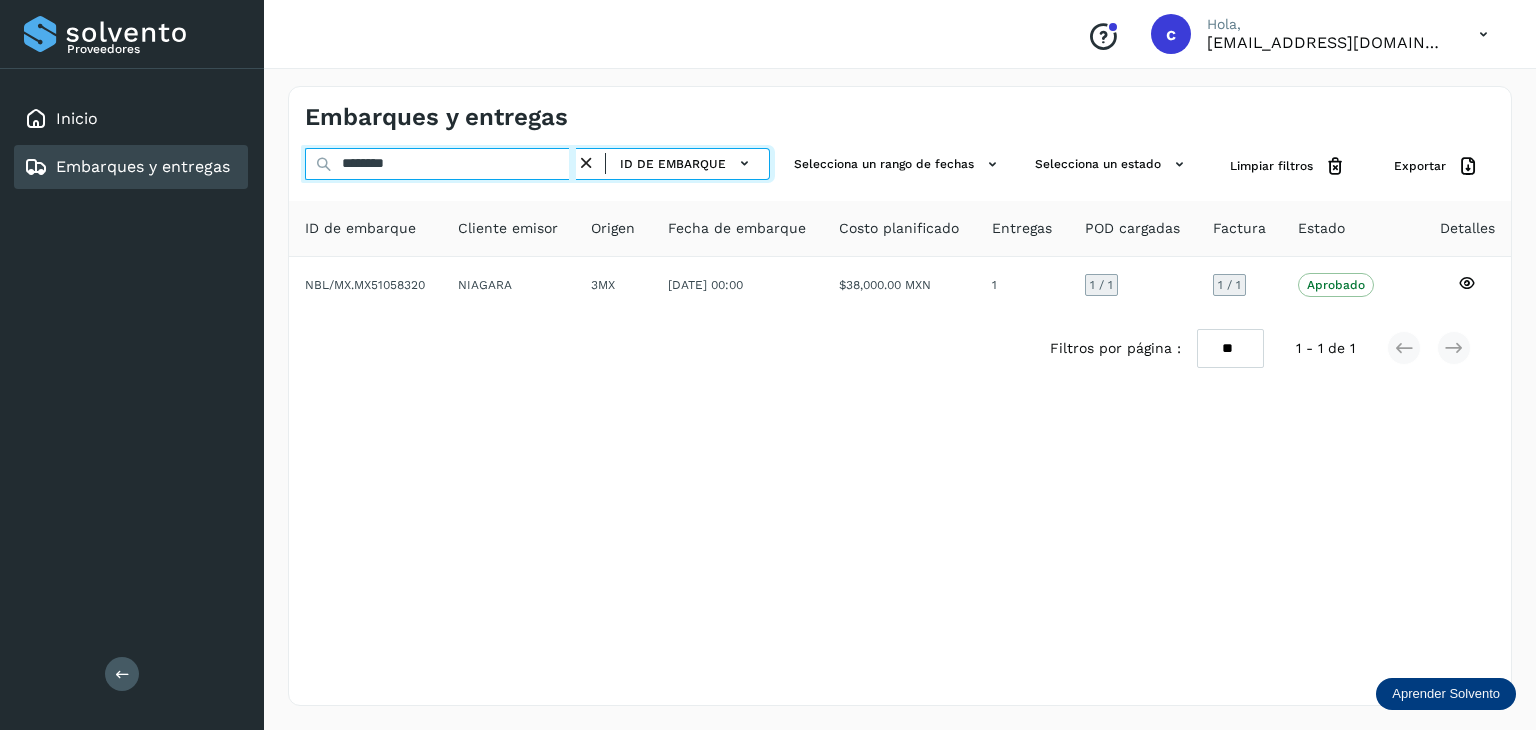 drag, startPoint x: 439, startPoint y: 173, endPoint x: 197, endPoint y: 166, distance: 242.10121 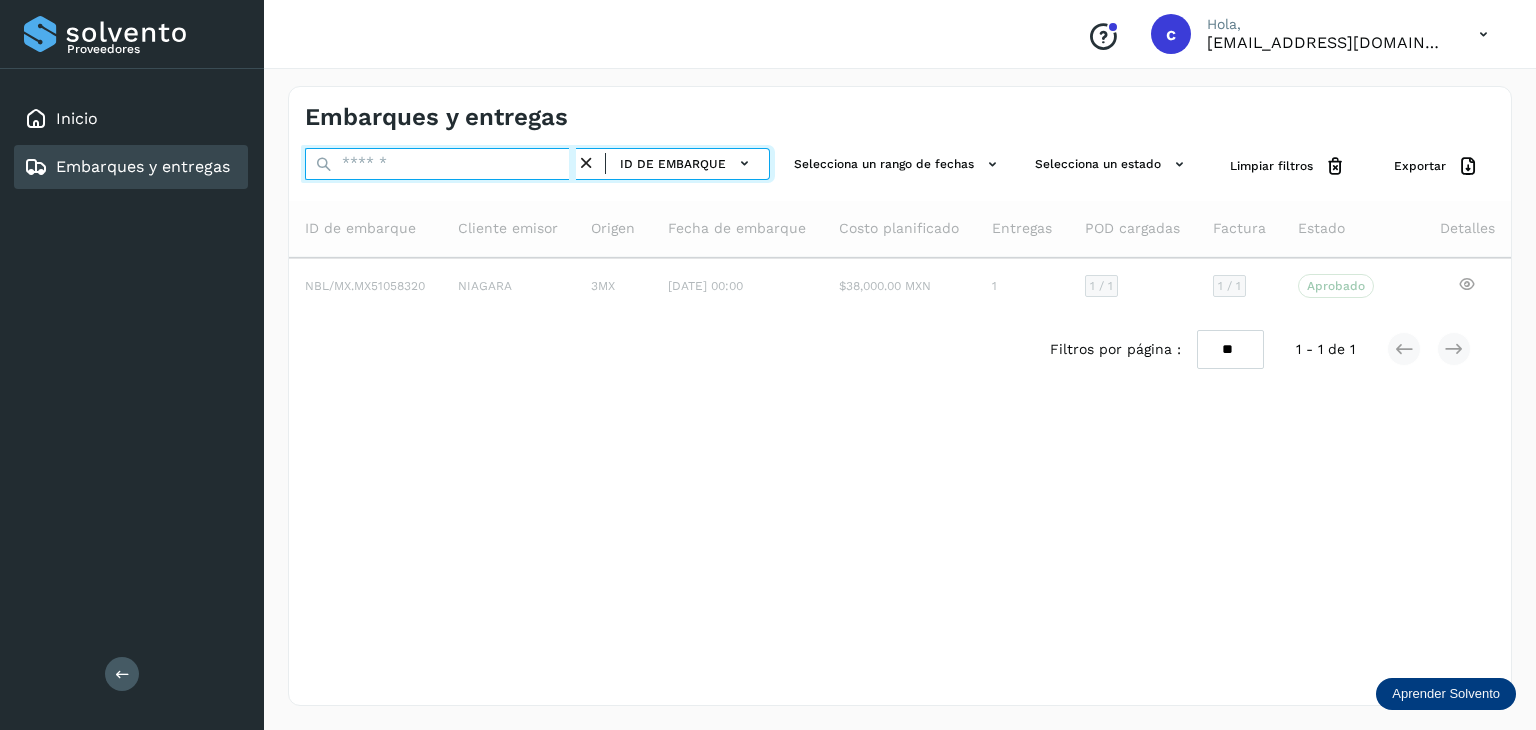 paste on "********" 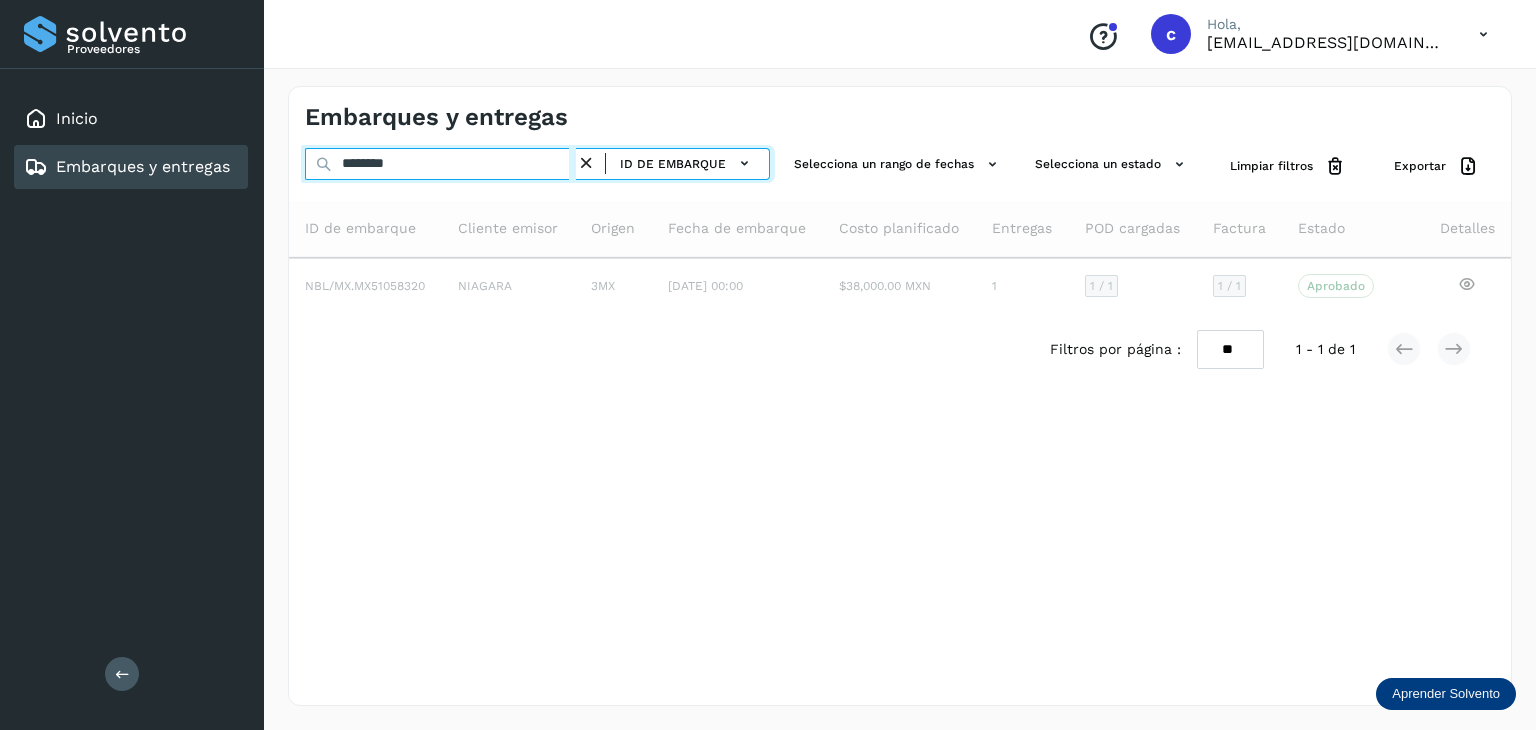 type on "********" 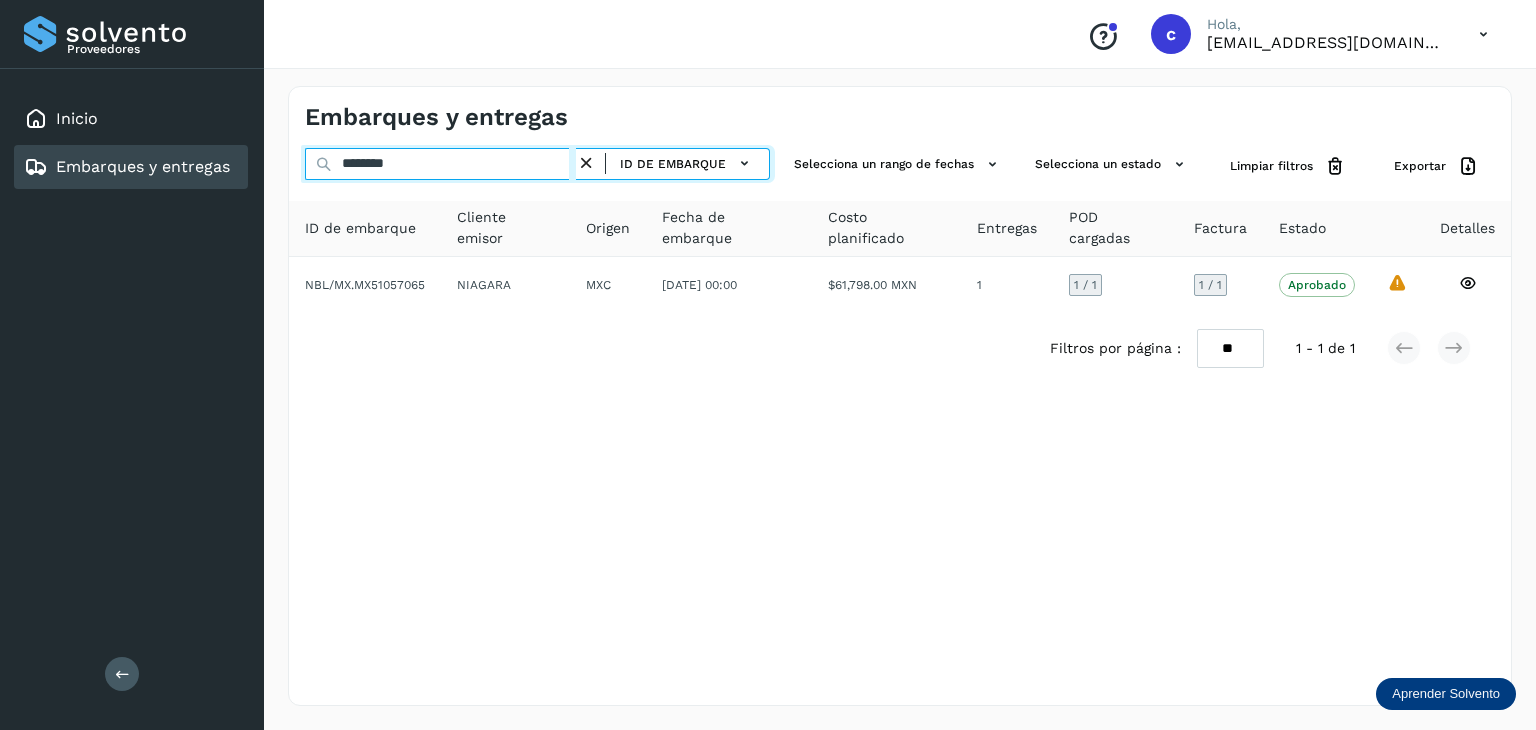 drag, startPoint x: 370, startPoint y: 157, endPoint x: 212, endPoint y: 201, distance: 164.01219 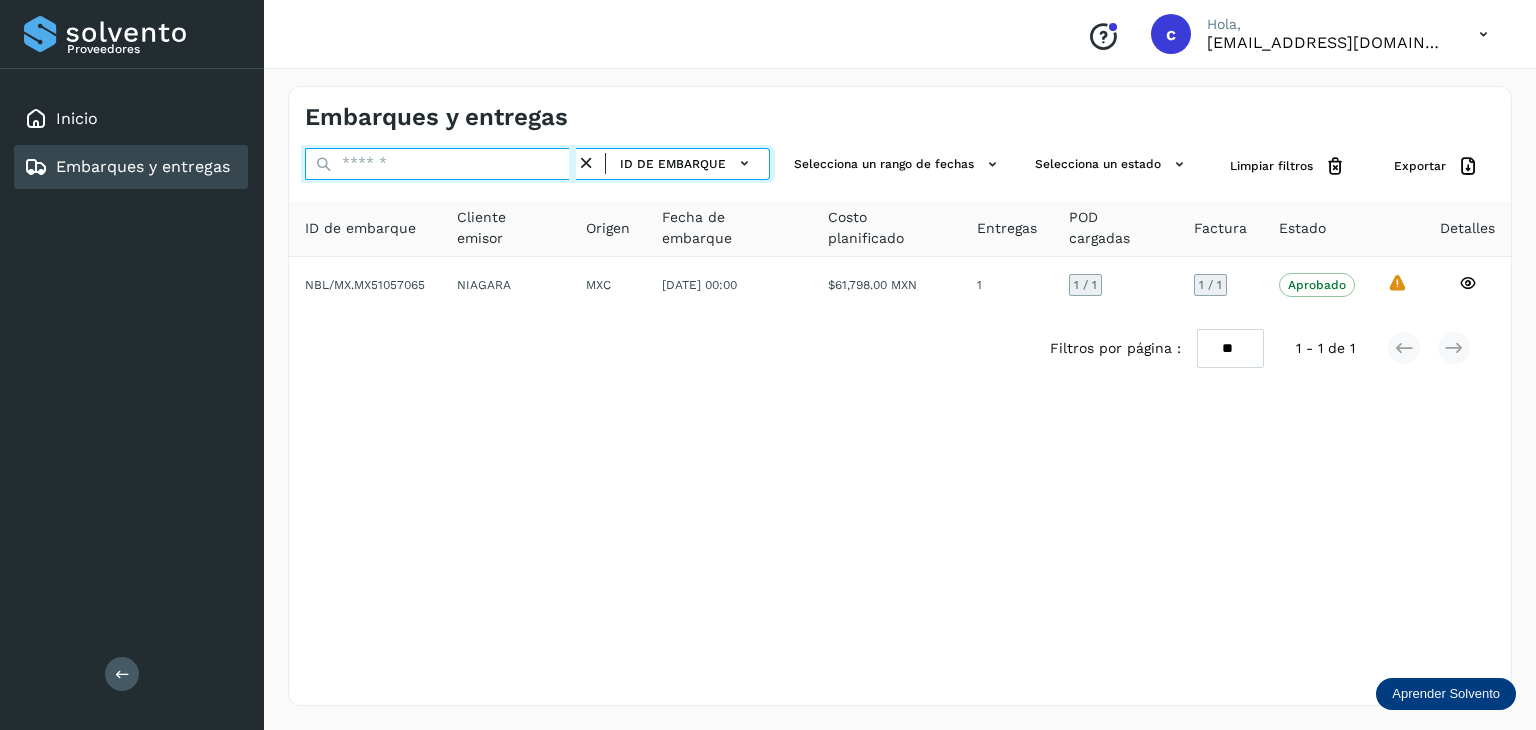 paste on "********" 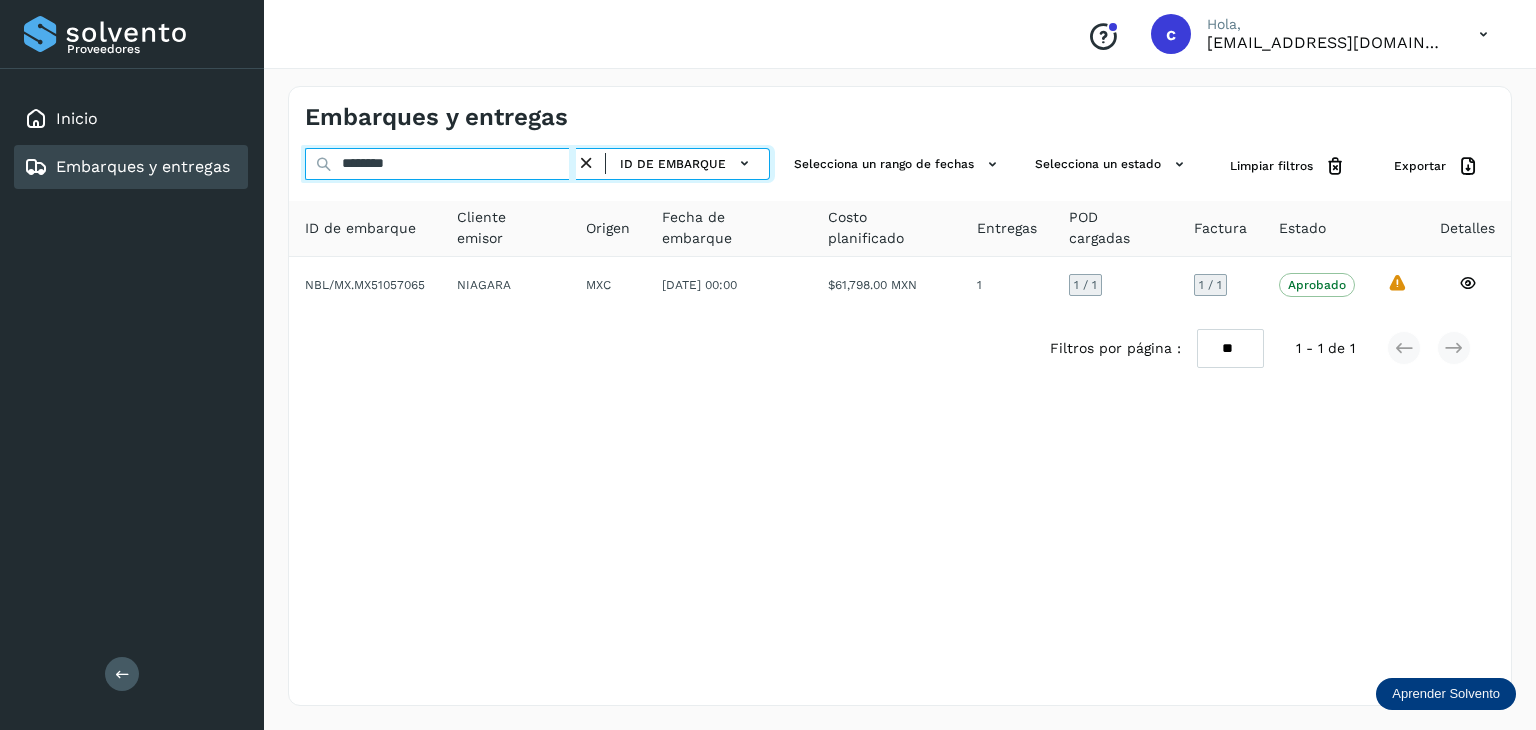 type on "********" 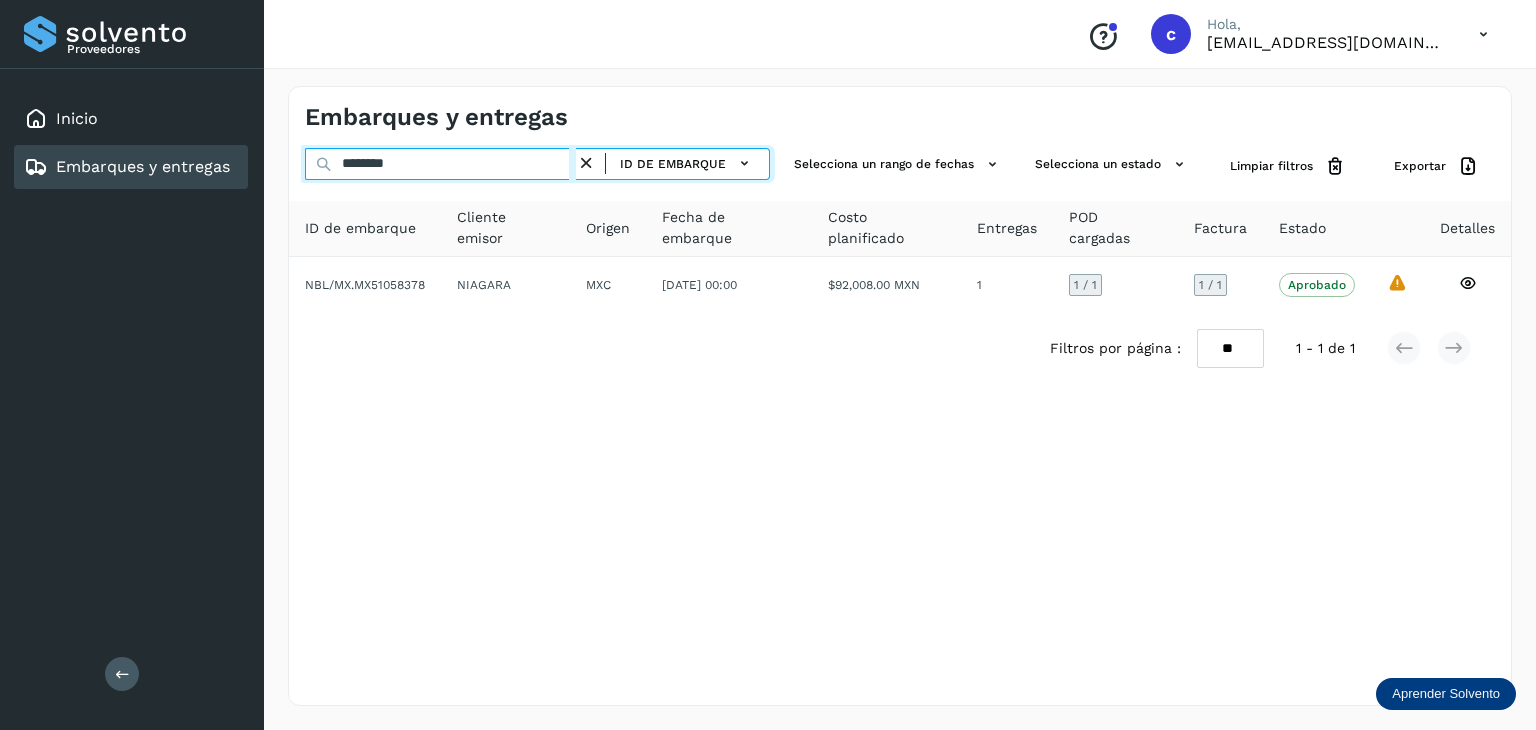drag, startPoint x: 264, startPoint y: 157, endPoint x: 268, endPoint y: 185, distance: 28.284271 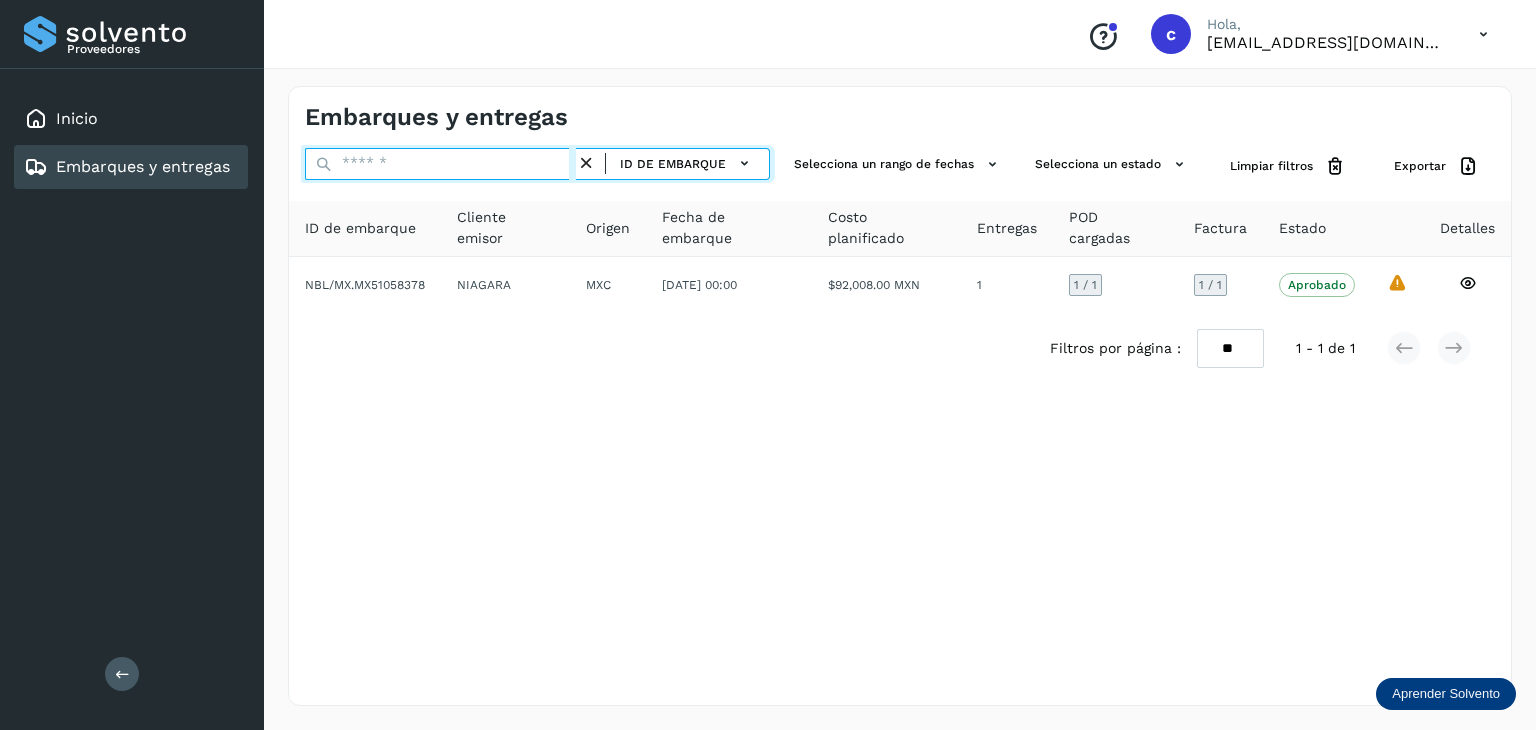 paste on "********" 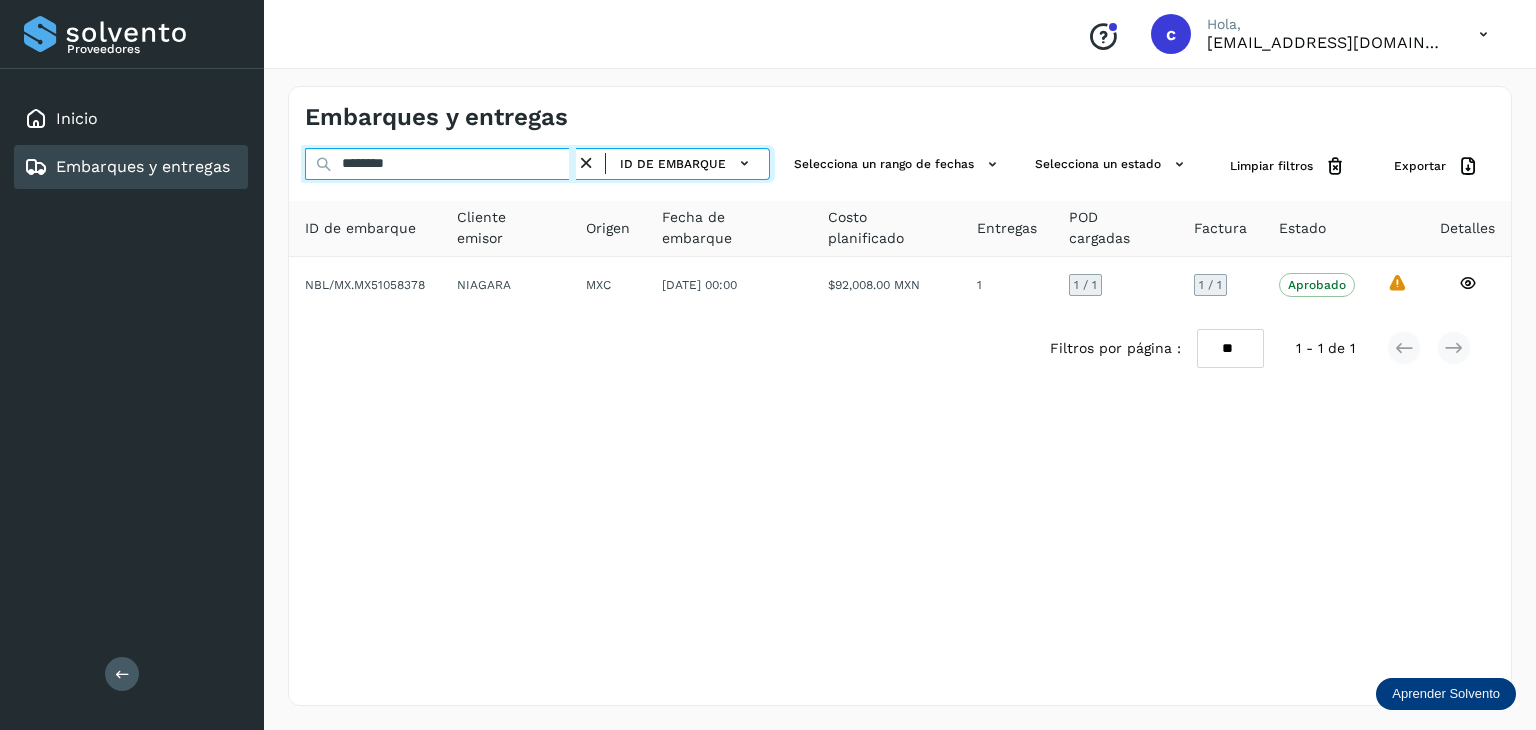 type on "********" 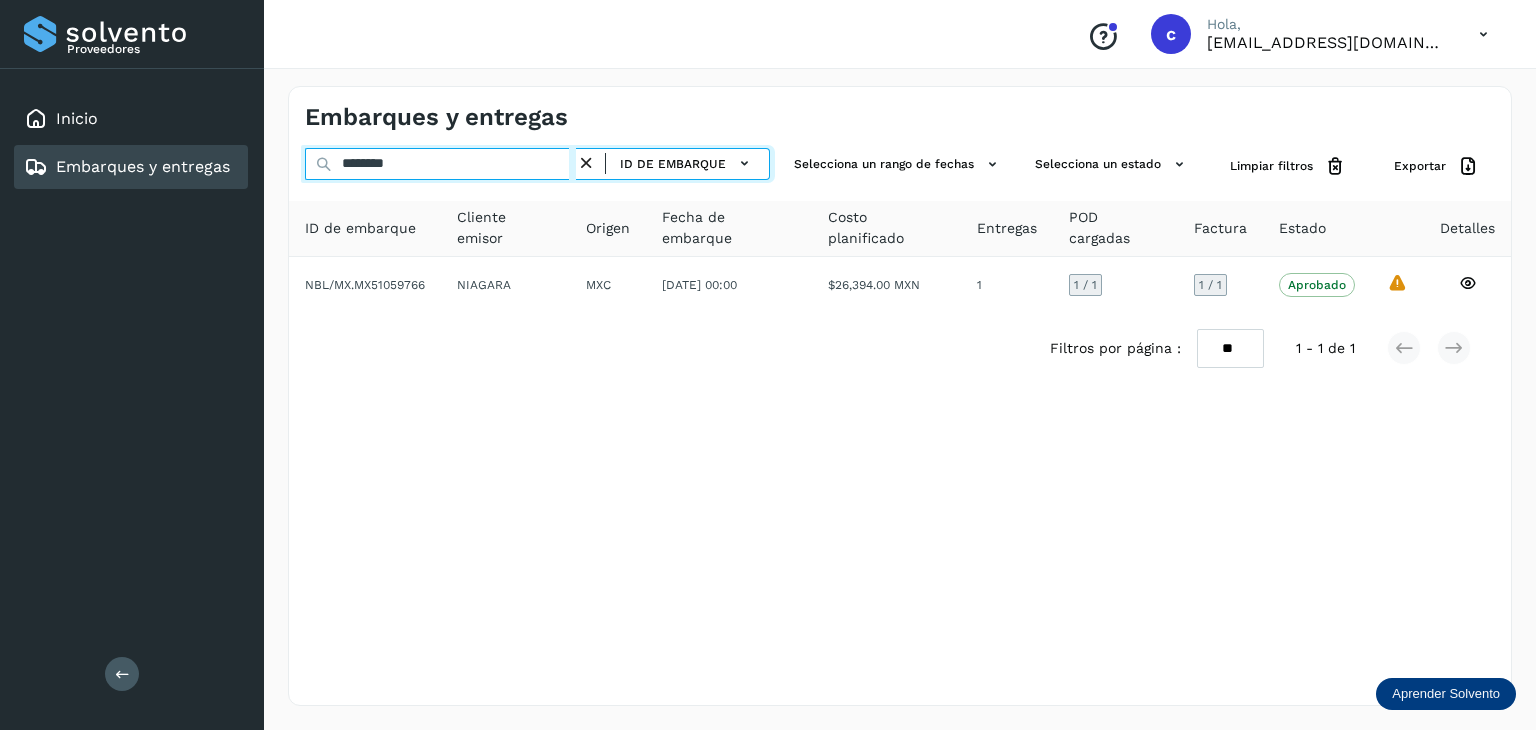 click on "Proveedores Inicio Embarques y entregas Salir
Conoce nuestros beneficios
c Hola, [EMAIL_ADDRESS][DOMAIN_NAME] Embarques y entregas ******** ID de embarque Selecciona un rango de fechas  Selecciona un estado Limpiar filtros Exportar ID de embarque Cliente emisor Origen Fecha de embarque Costo planificado Entregas POD cargadas Factura Estado Detalles NBL/MX.MX51059766 NIAGARA MXC [DATE] 00:00  $26,394.00 MXN  1 1  / 1 1 / 1 Aprobado
Verifica el estado de la factura o entregas asociadas a este embarque
La validación de [GEOGRAPHIC_DATA] para este embarque ha sido anulada debido al cambio de estado a “Aprobado con Excepción”
Filtros por página : ** ** ** 1 - 1 de 1" 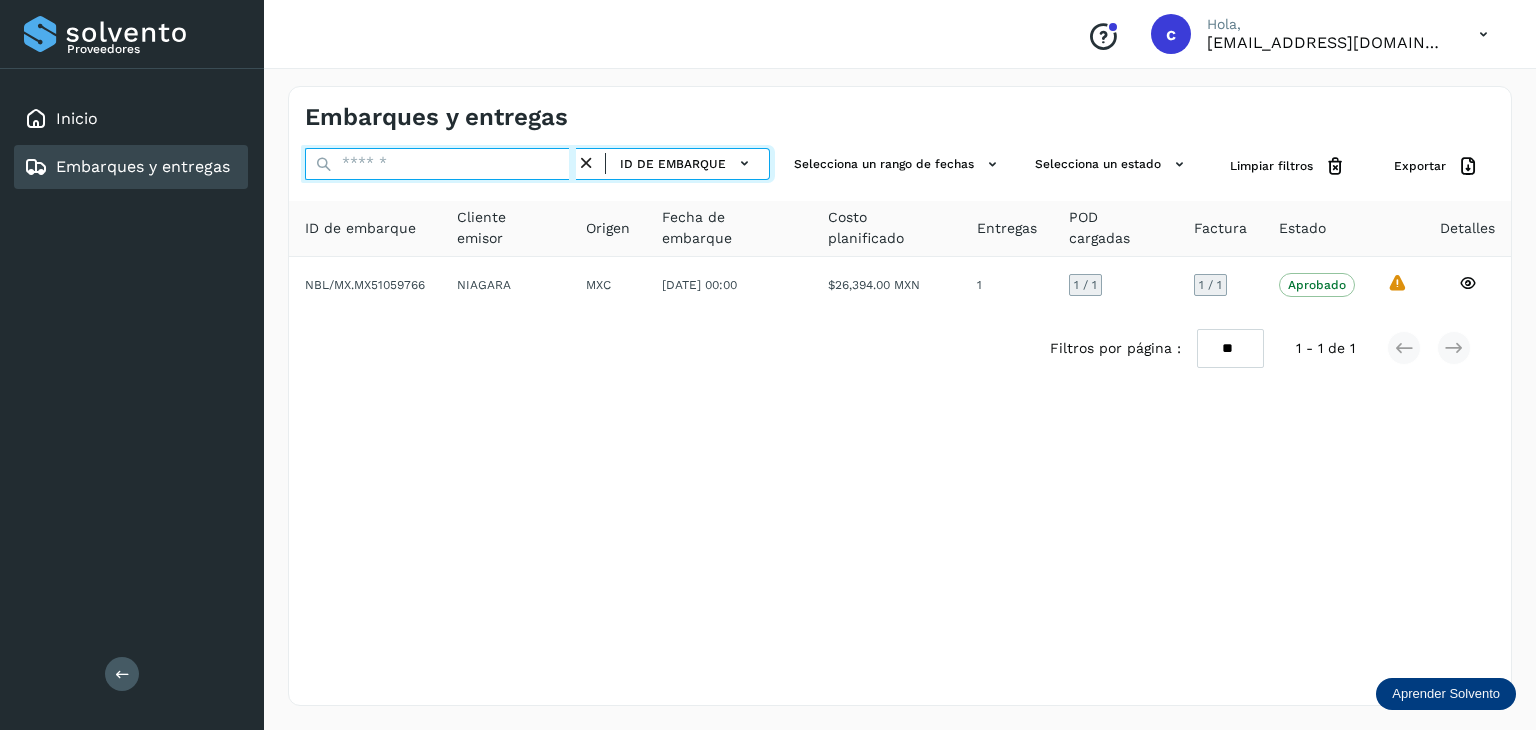 paste on "********" 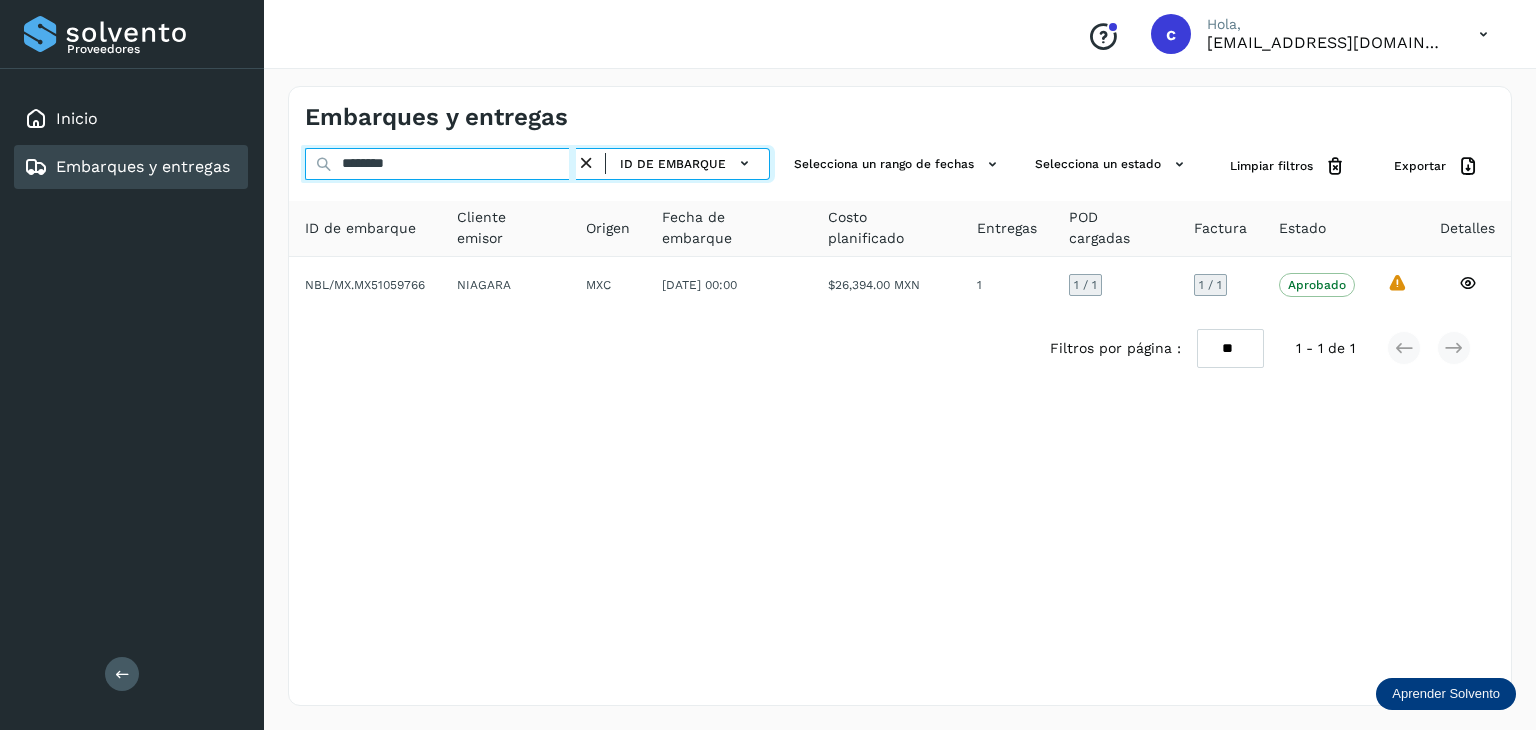type on "********" 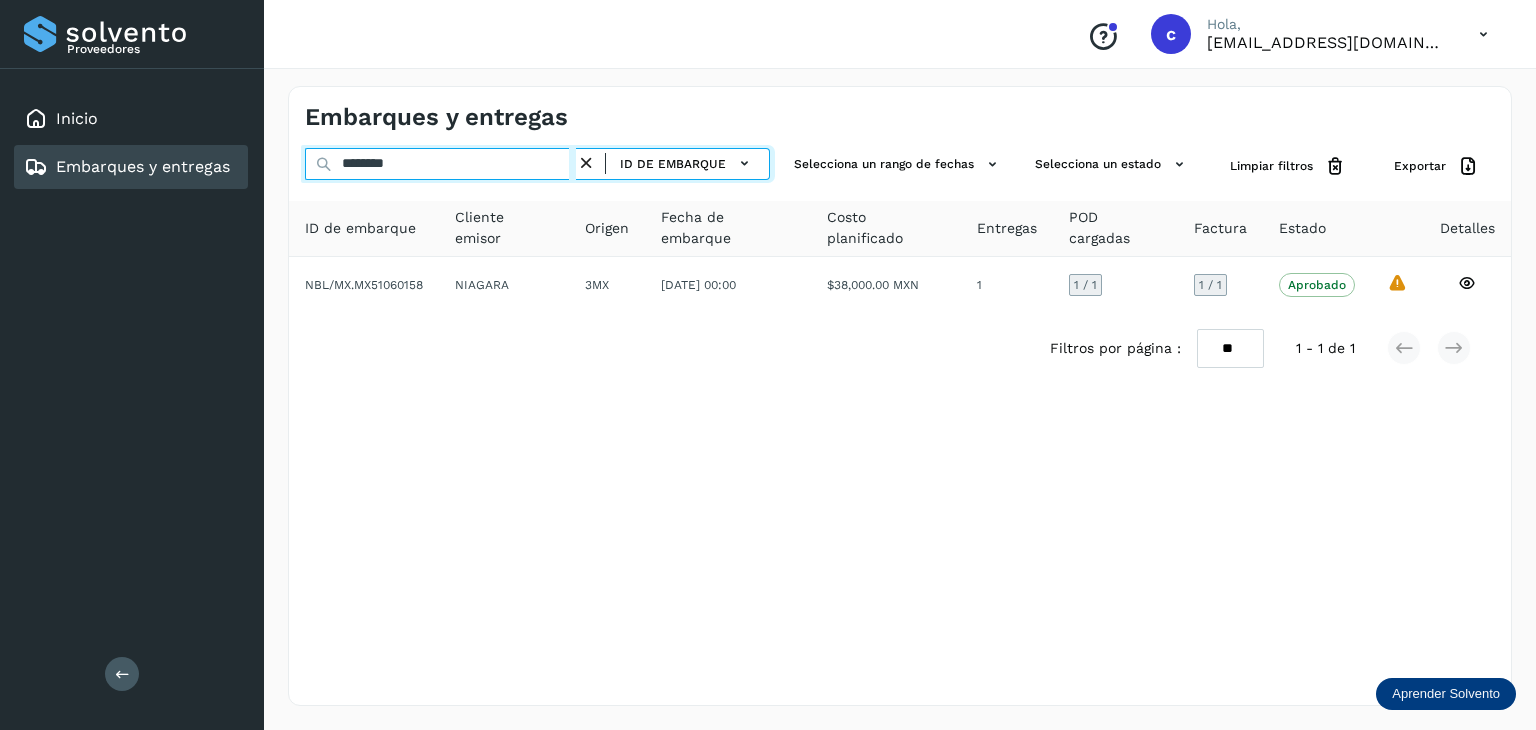click on "Proveedores Inicio Embarques y entregas Salir
Conoce nuestros beneficios
c Hola, [EMAIL_ADDRESS][DOMAIN_NAME] Embarques y entregas ******** ID de embarque Selecciona un rango de fechas  Selecciona un estado Limpiar filtros Exportar ID de embarque Cliente emisor Origen Fecha de embarque Costo planificado Entregas POD cargadas Factura Estado Detalles NBL/MX.MX51060158 NIAGARA 3MX [DATE] 00:00  $38,000.00 MXN  1 1  / 1 1 / 1 Aprobado
Verifica el estado de la factura o entregas asociadas a este embarque
La validación de [GEOGRAPHIC_DATA] para este embarque ha sido anulada debido al cambio de estado a “Aprobado con Excepción”
Filtros por página : ** ** ** 1 - 1 de 1" 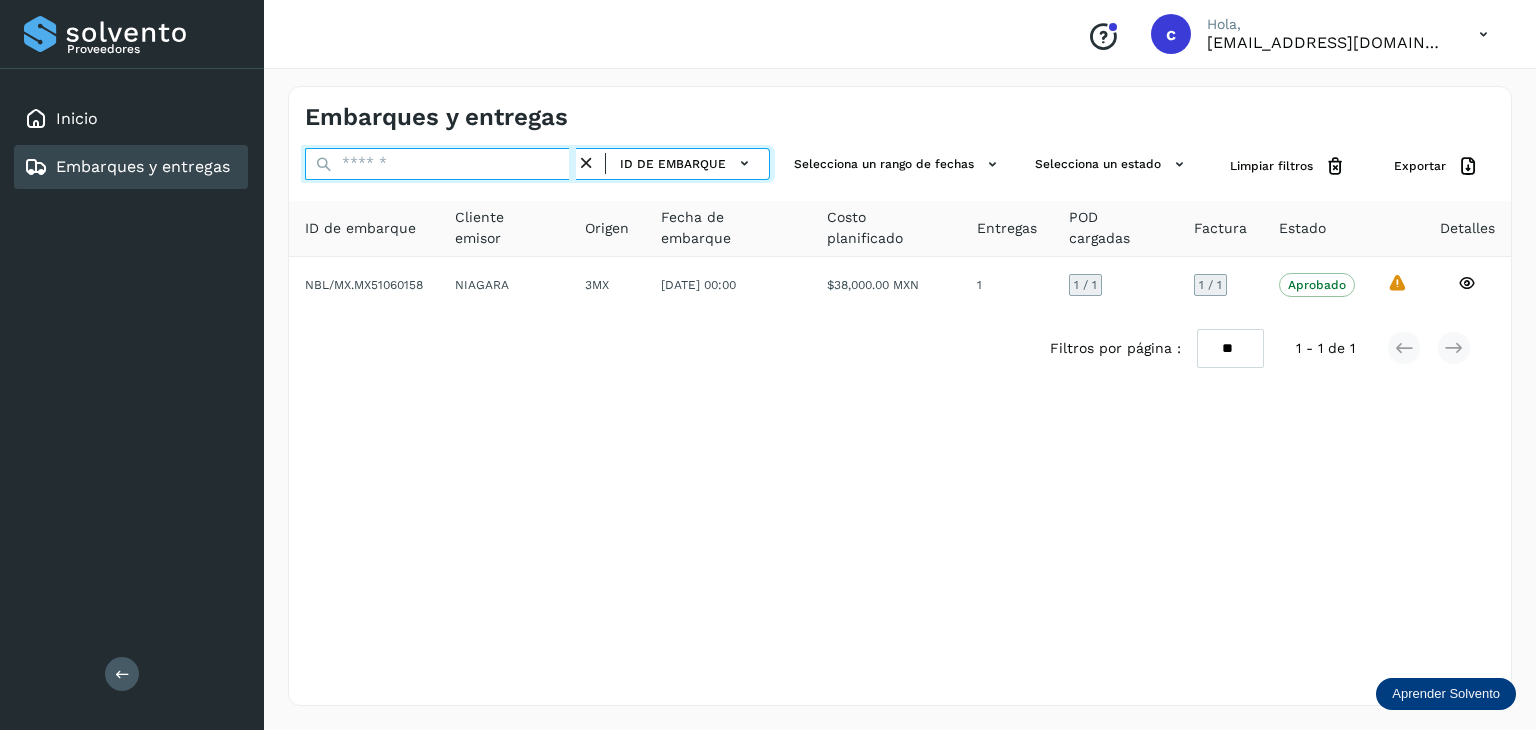paste on "********" 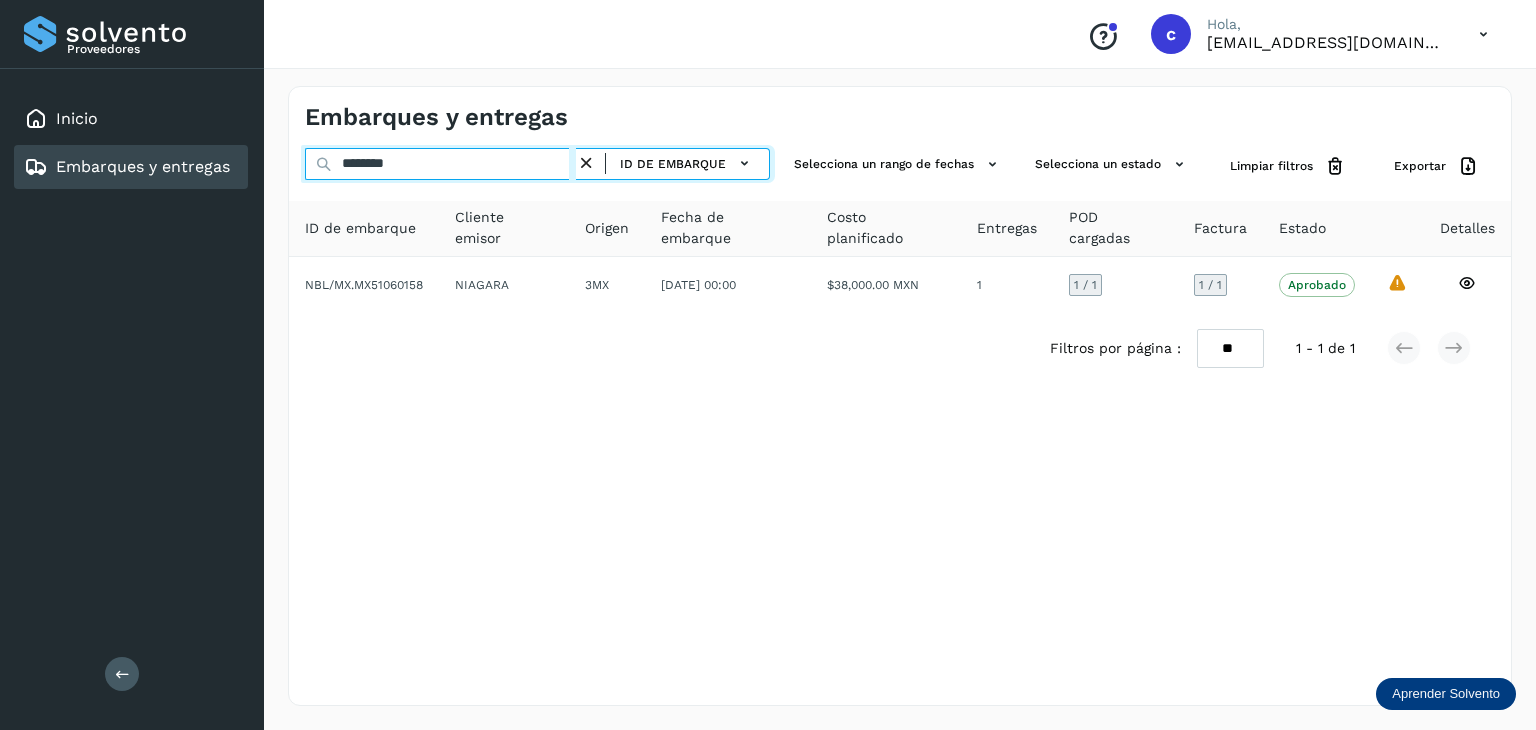 type on "********" 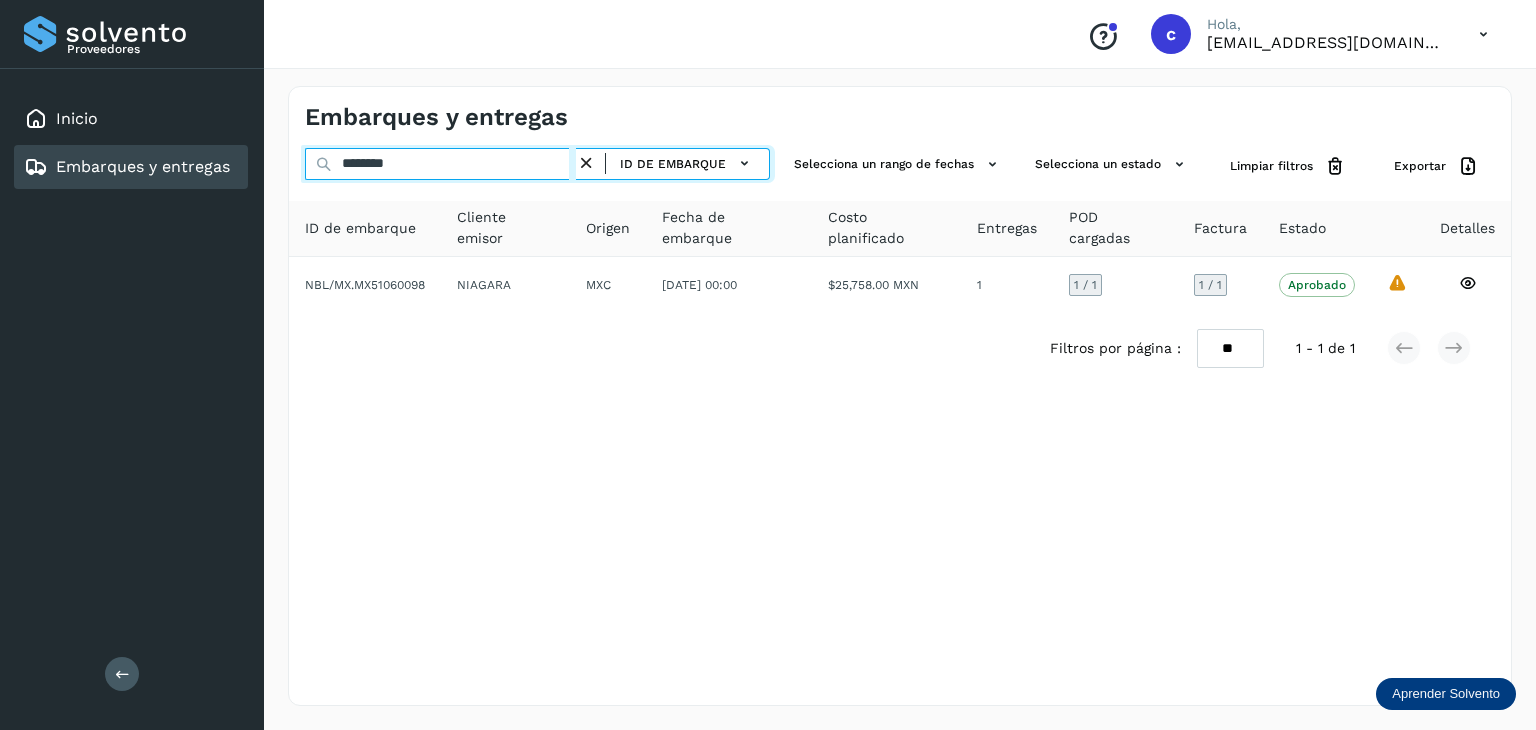 drag, startPoint x: 429, startPoint y: 162, endPoint x: 234, endPoint y: 171, distance: 195.20758 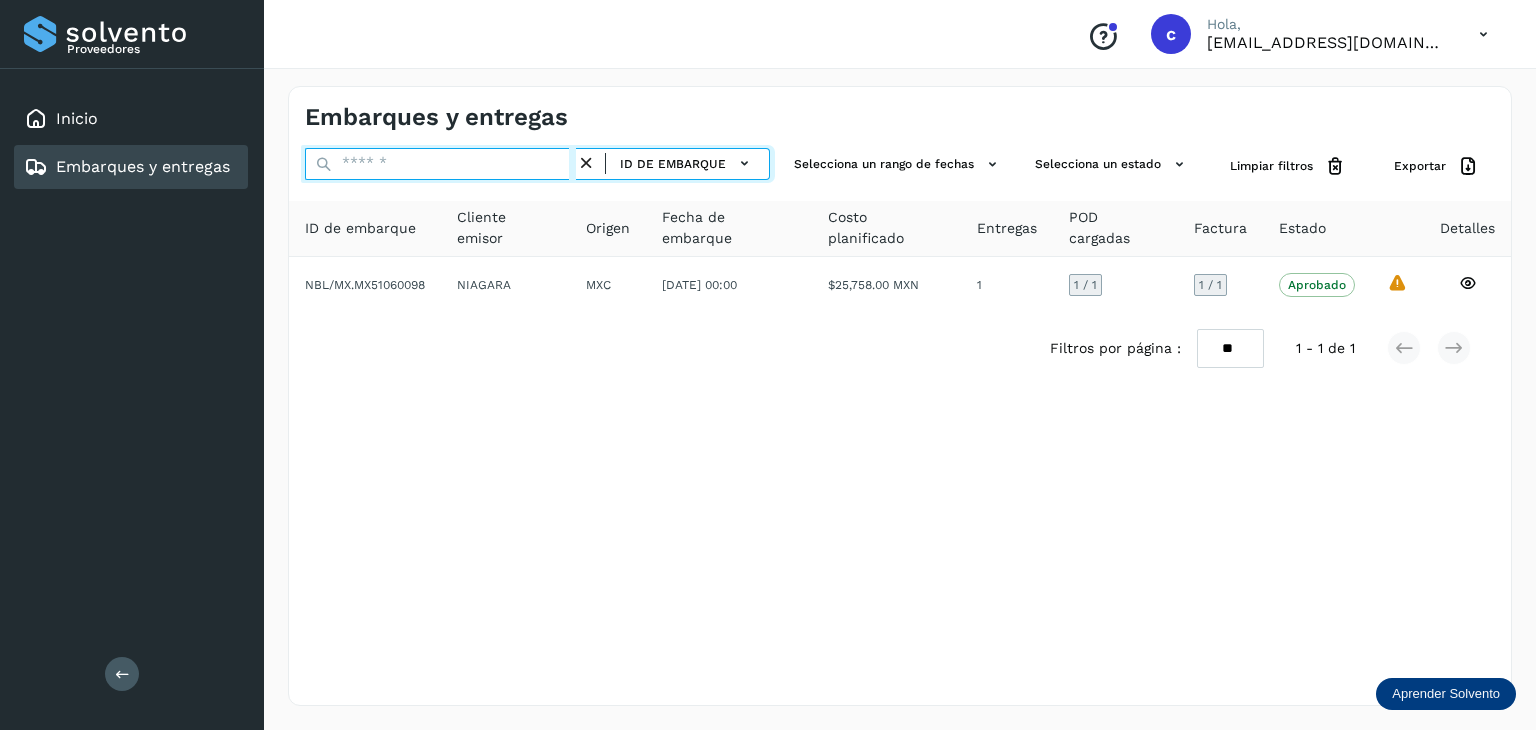 paste on "********" 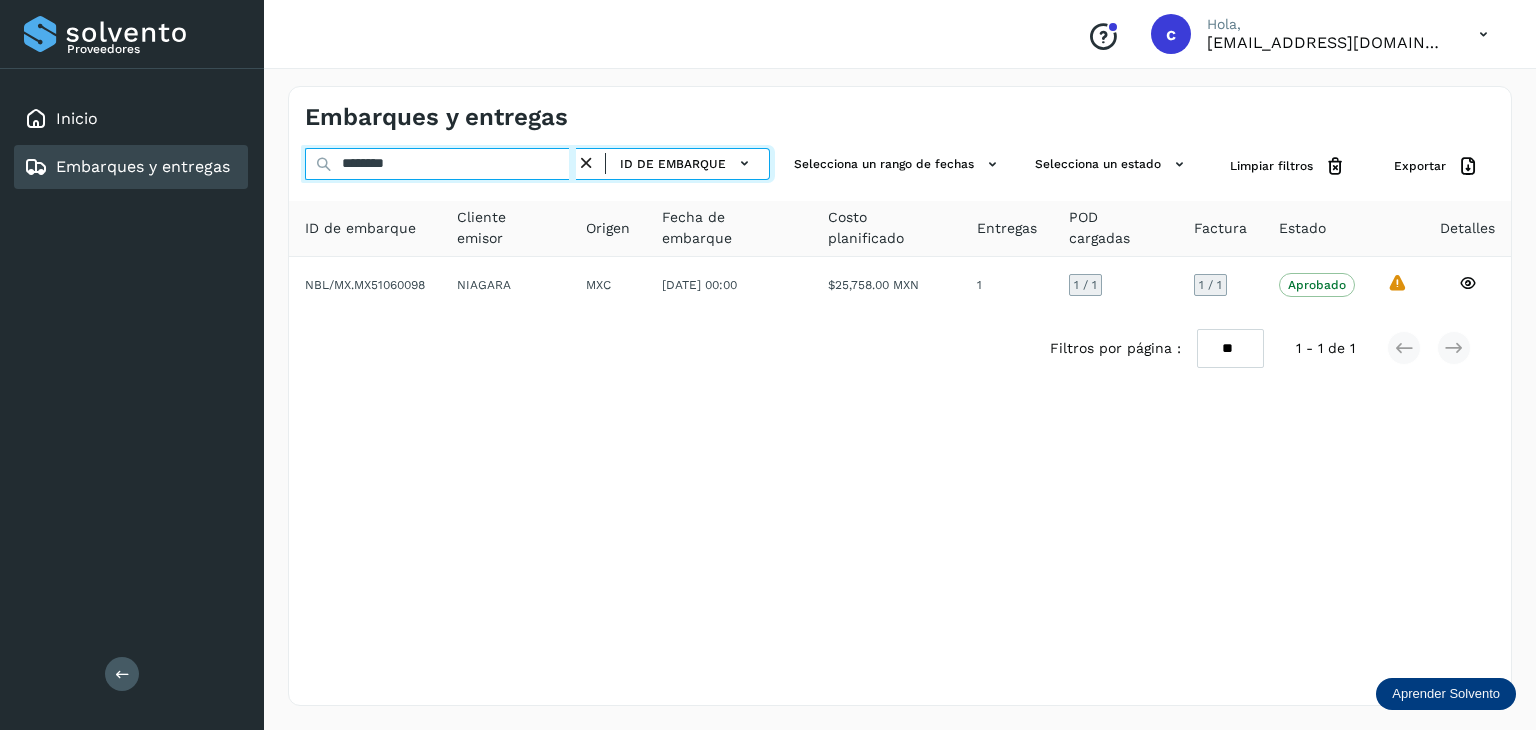 type on "********" 